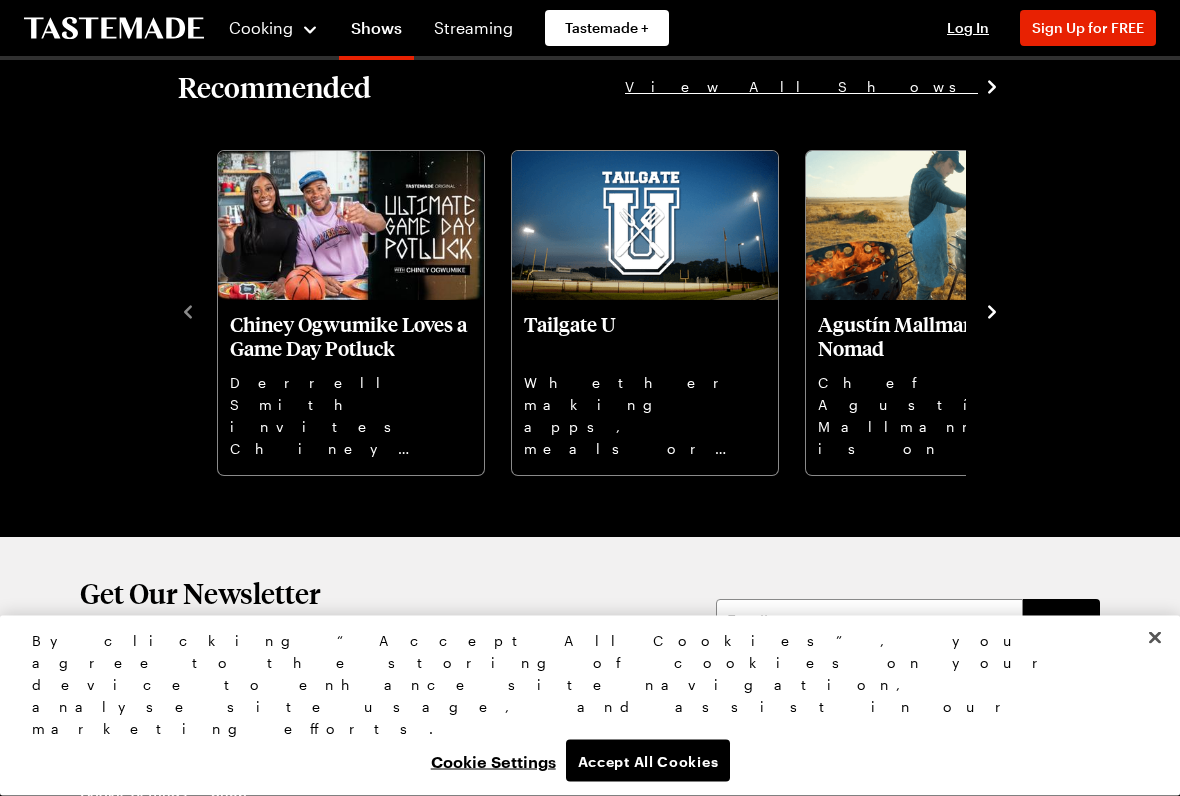 scroll, scrollTop: 2153, scrollLeft: 0, axis: vertical 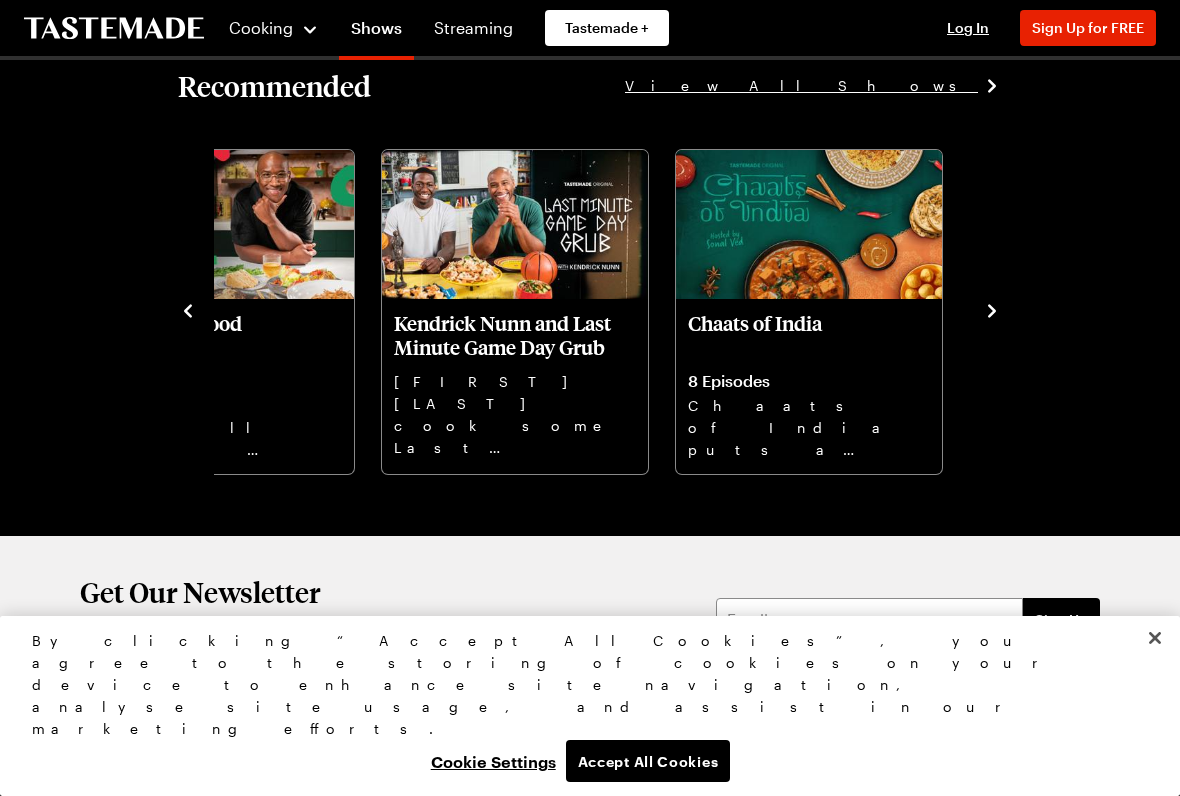 click at bounding box center [1155, 638] 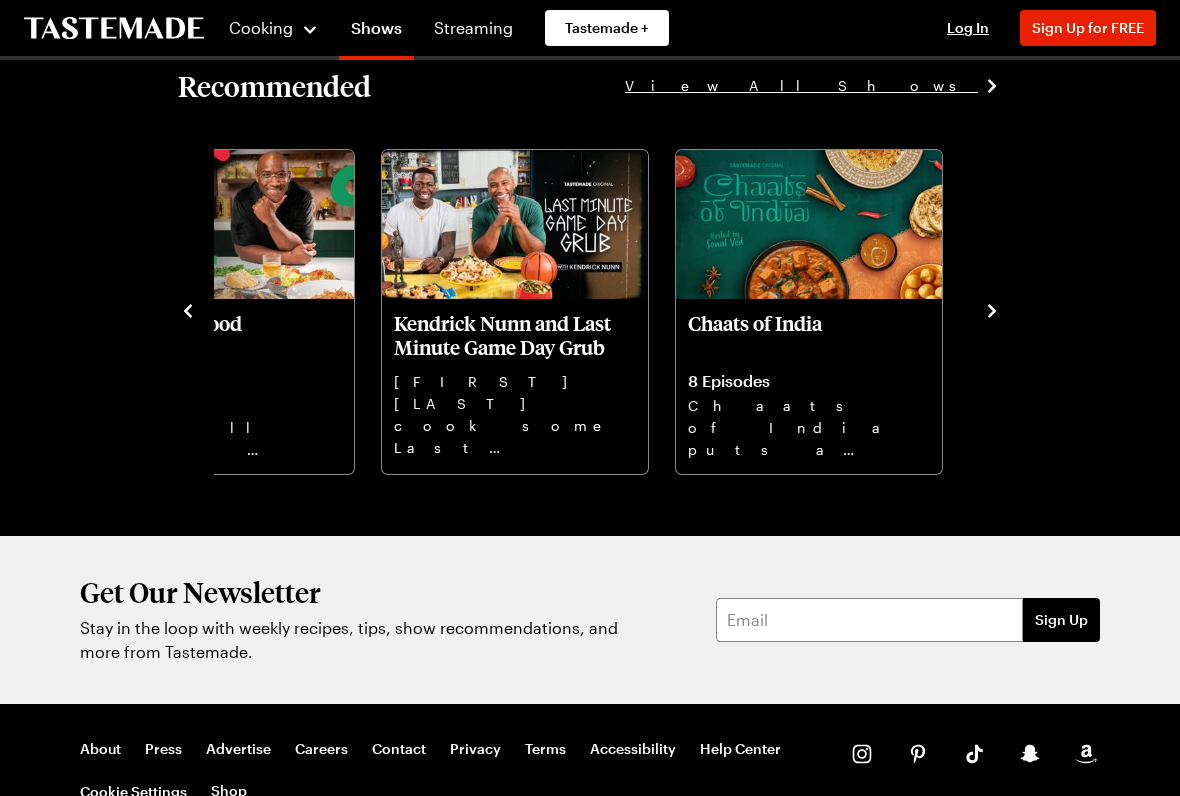 click on "Tastemade's Recipe Rundown Cooking 2 Seasons Welcome to Tastemade's Recipe Rundown! On this show, we spotlight our favorite recipes and dishes while imparting some fun food facts along the way. From breakfast, to lunch and dinner, your next dish to try at home is just around the corner! Read More Watch Now Episodes Season 2 Winter Wonderland Tastemade's Recipe Rundown S2 - E20 We're taking a trip through our Winter Wonderland! Toss aside those mittens... it's time to cook! Spooky Season Tastemade's Recipe Rundown S2 - E19 It's time for spooky season! Let's make some spooky eats and scary treats in this episode of Recipe Rundown! European Adventure Tastemade's Recipe Rundown S2 - E18 Today, we'll be visiting the United Kingdom, Germany, France, and Greece to check out their culinary wonders. Crock Pots and Steamers Tastemade's Recipe Rundown S2 - E17 Today, we'll be checking out some incredible recipes that can be made in a crock pot or a steamer! Pizza Time Tastemade's Recipe Rundown S2 - E16 Viva La Mexico" at bounding box center [590, -779] 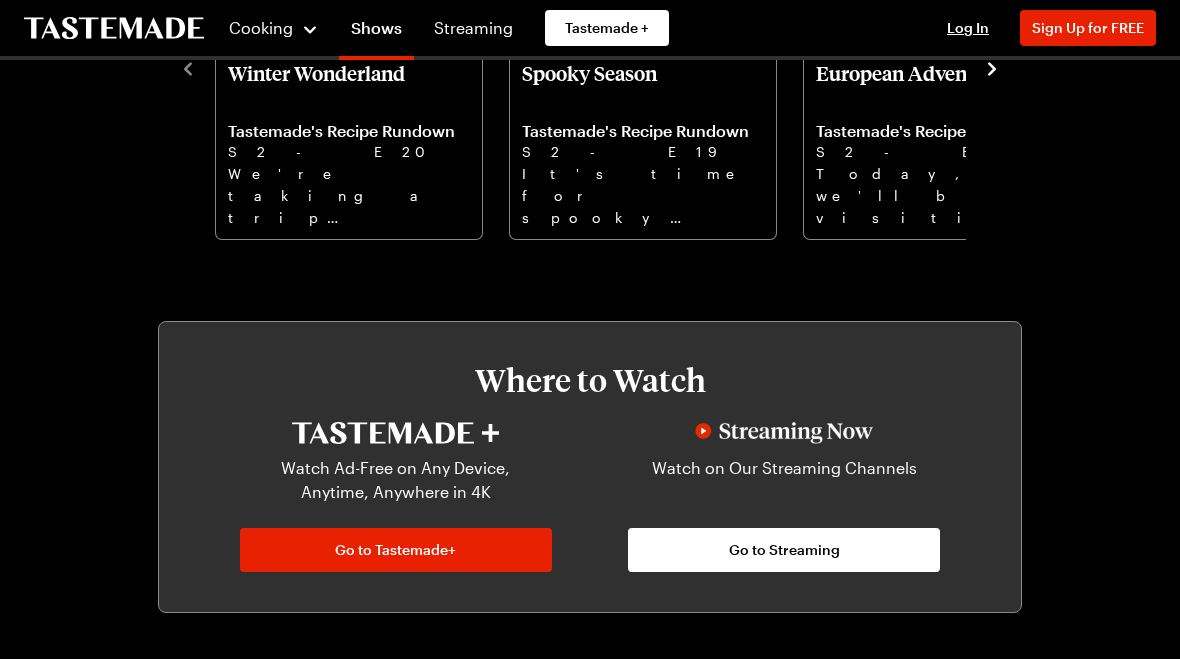 scroll, scrollTop: 752, scrollLeft: 0, axis: vertical 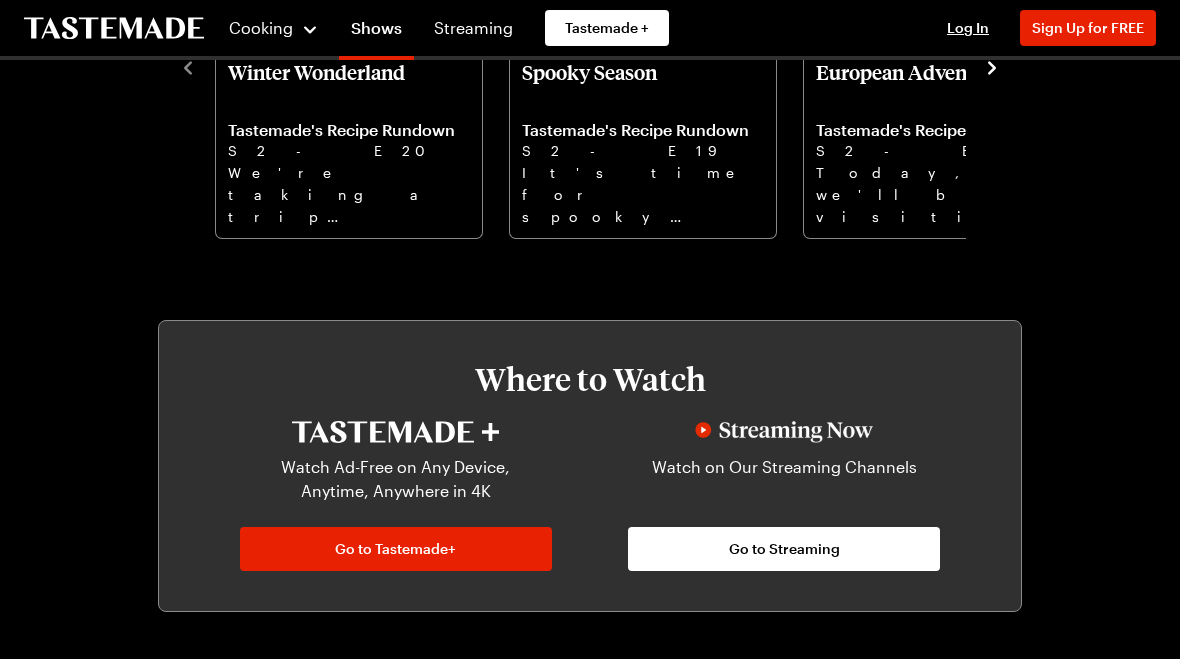 click on "Cooking" at bounding box center (273, 28) 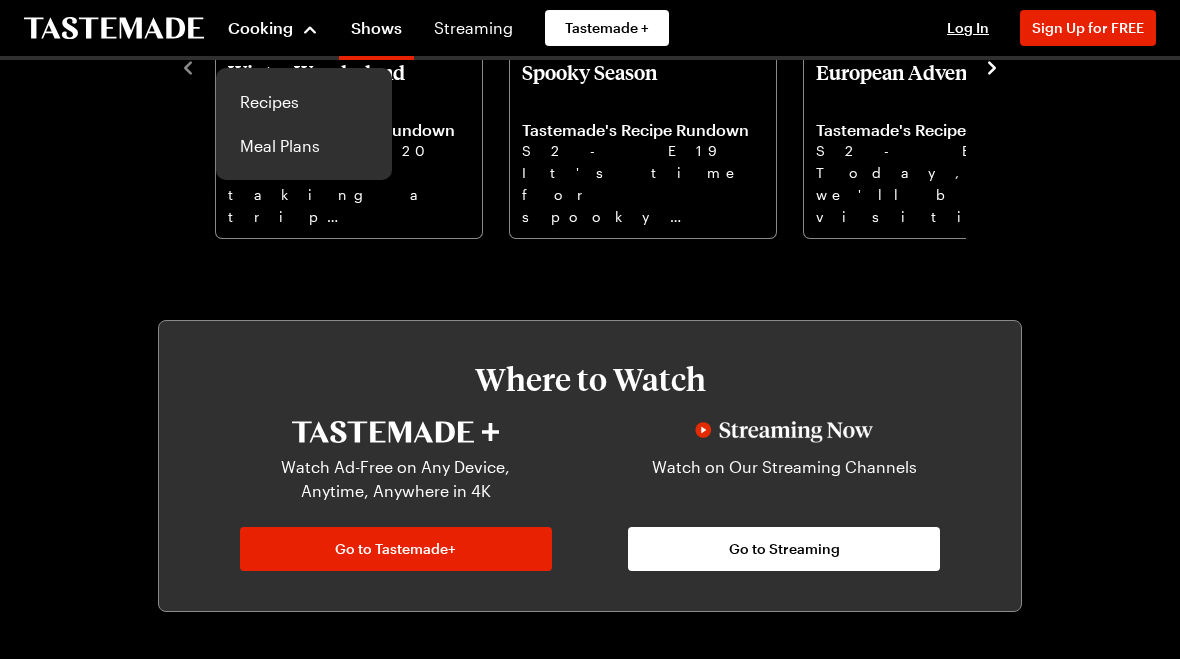 click on "Cooking" at bounding box center [273, 28] 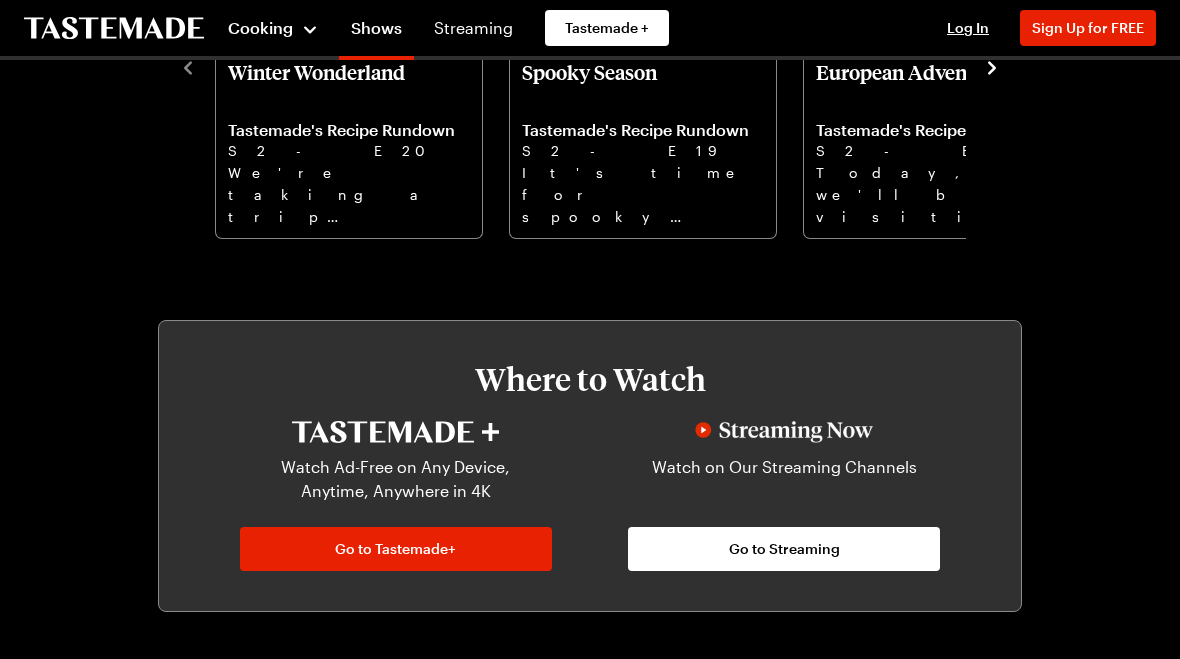 click on "Cooking" at bounding box center [273, 28] 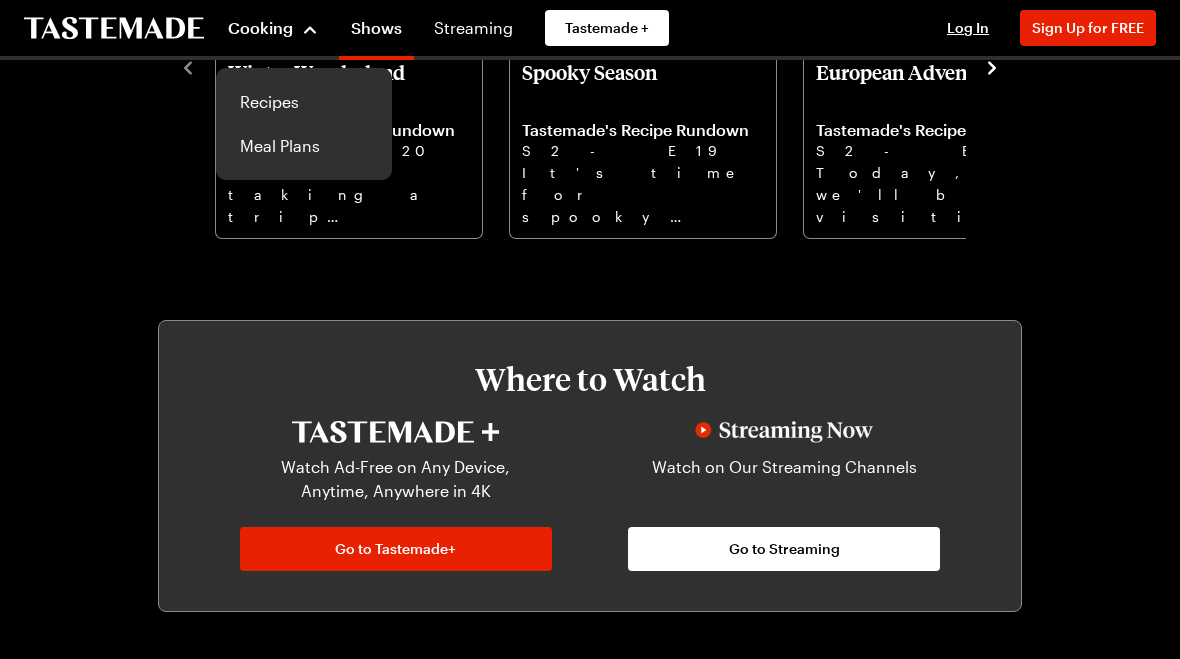 click on "Recipes" at bounding box center (304, 102) 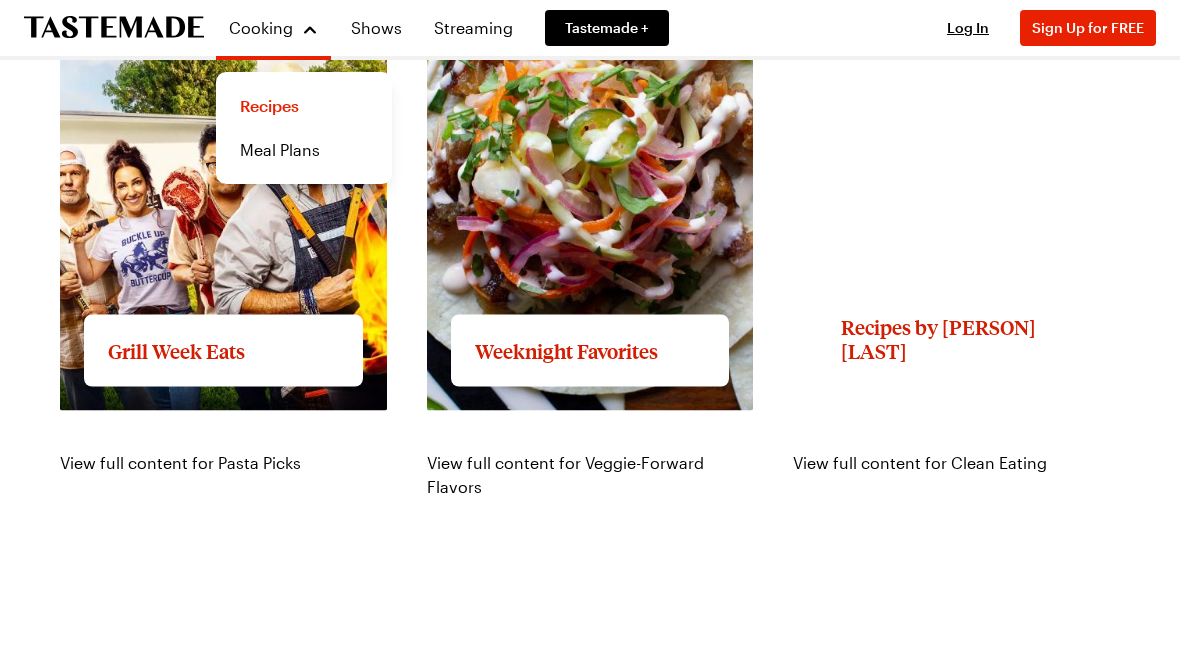 scroll, scrollTop: 1826, scrollLeft: 0, axis: vertical 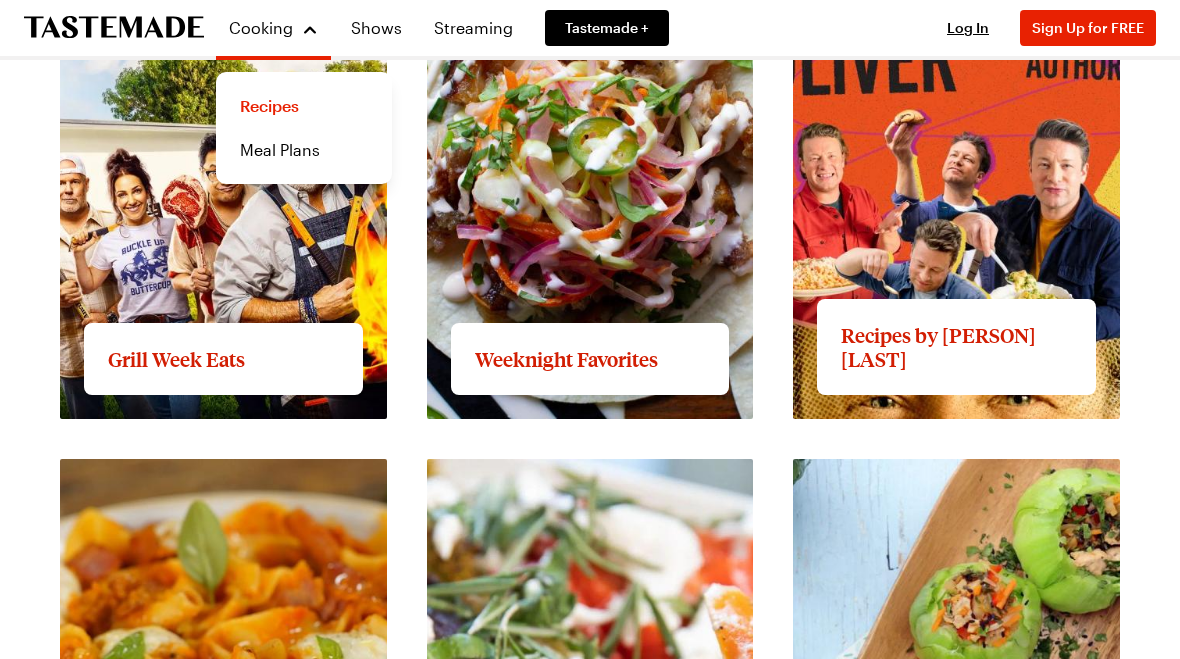 click on "View full content for Recipes by Jamie Oliver" at bounding box center [936, -58] 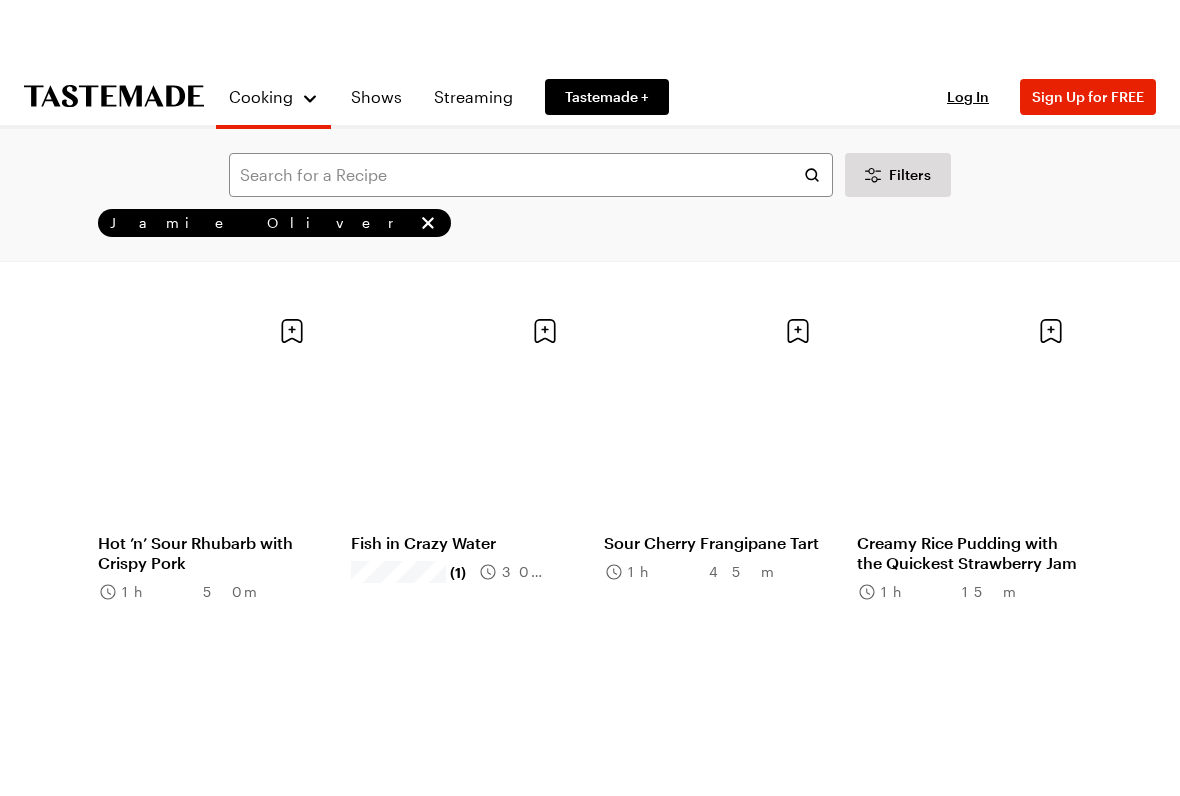 scroll, scrollTop: 2147, scrollLeft: 0, axis: vertical 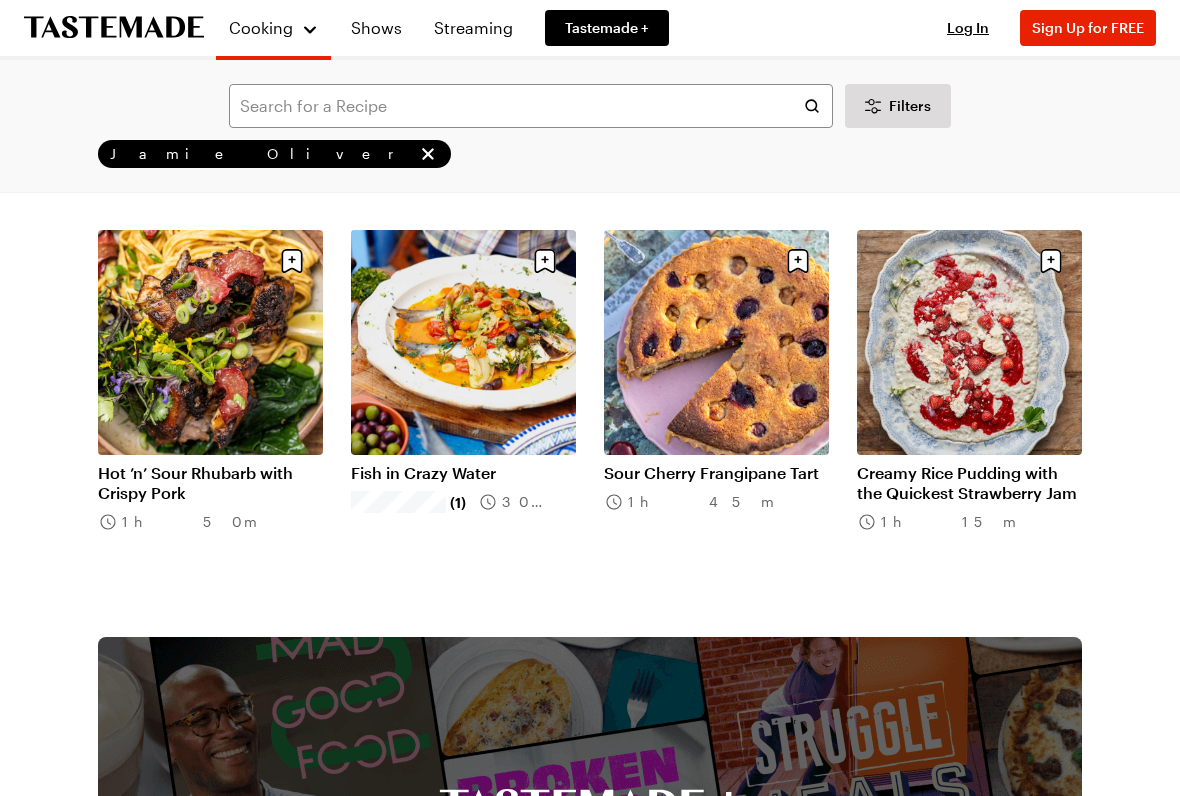 click on "Hot ’n’ Sour Rhubarb with Crispy Pork" at bounding box center (210, 483) 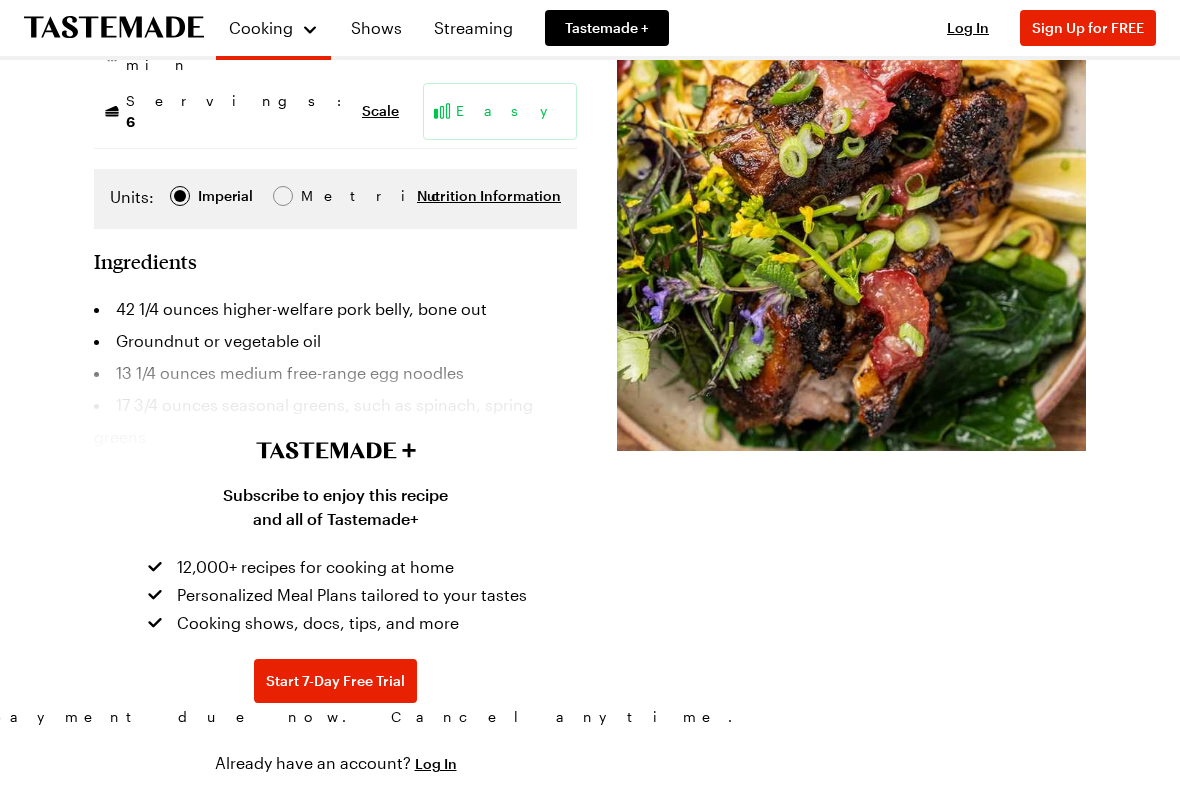scroll, scrollTop: 614, scrollLeft: 0, axis: vertical 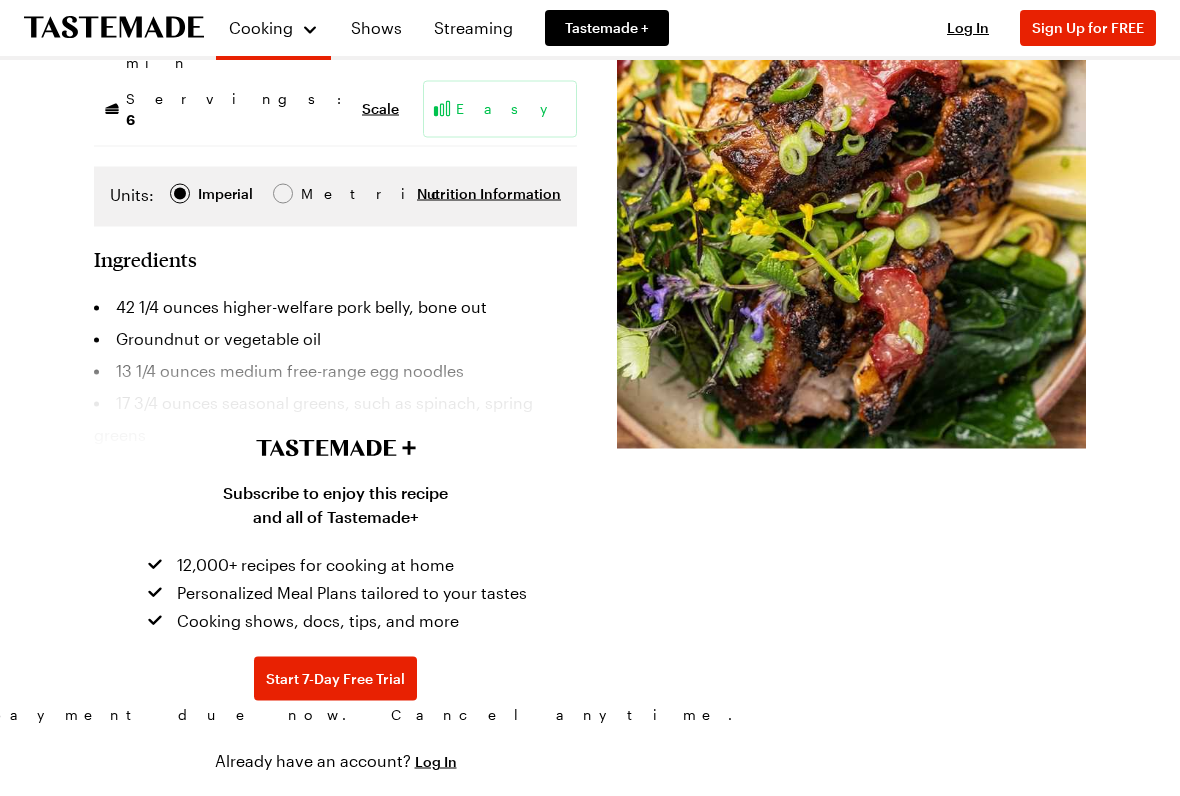 click on "Log In" at bounding box center (968, 27) 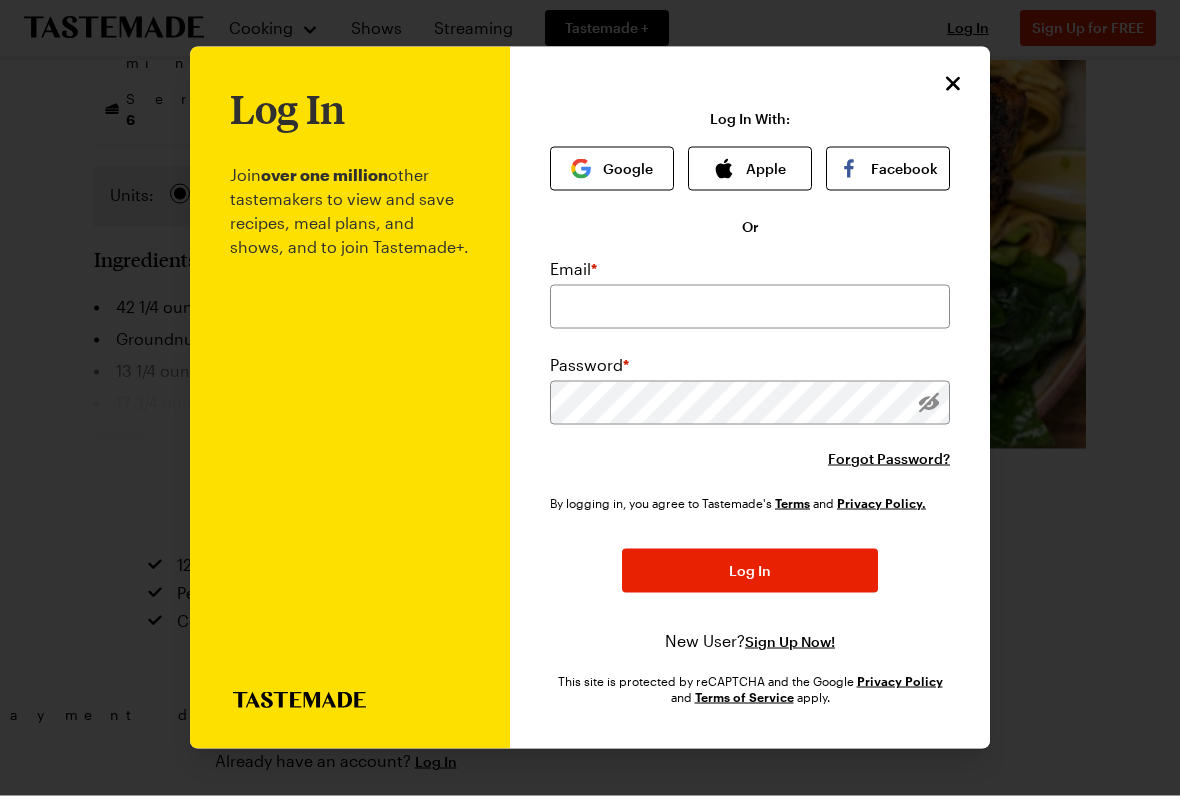 scroll, scrollTop: 615, scrollLeft: 0, axis: vertical 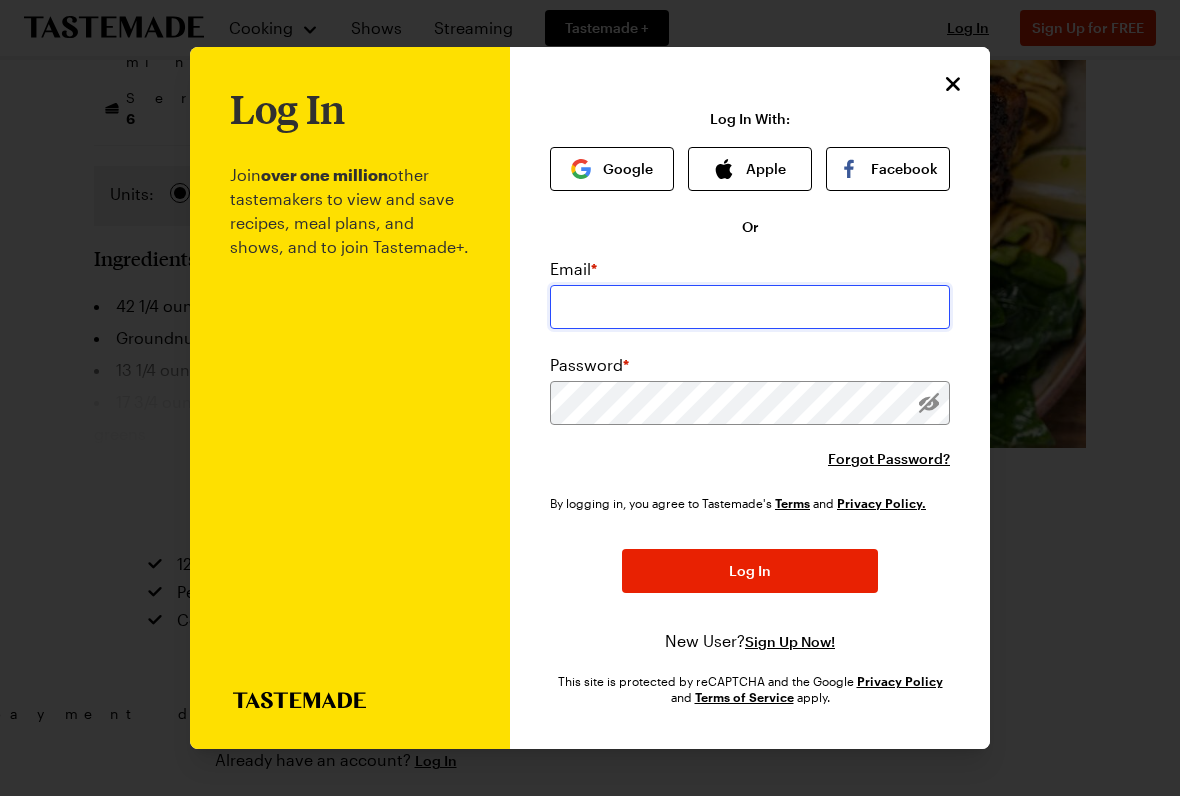 click at bounding box center (750, 307) 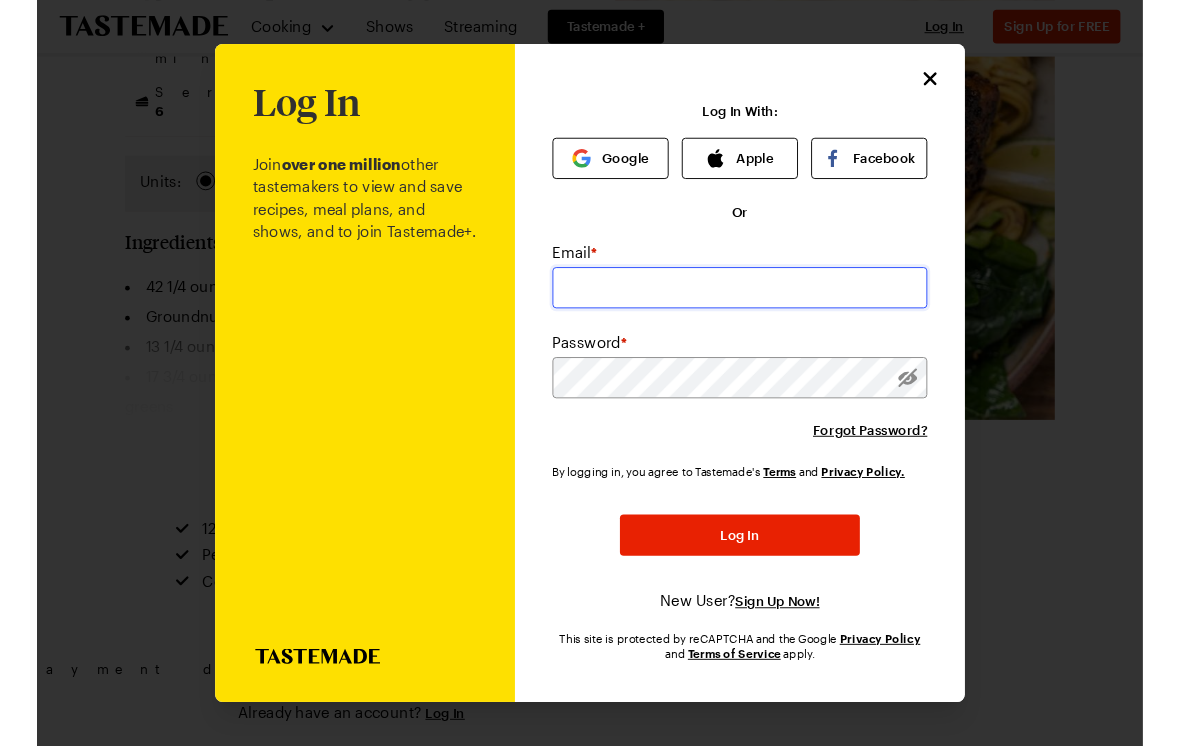 scroll, scrollTop: 614, scrollLeft: 0, axis: vertical 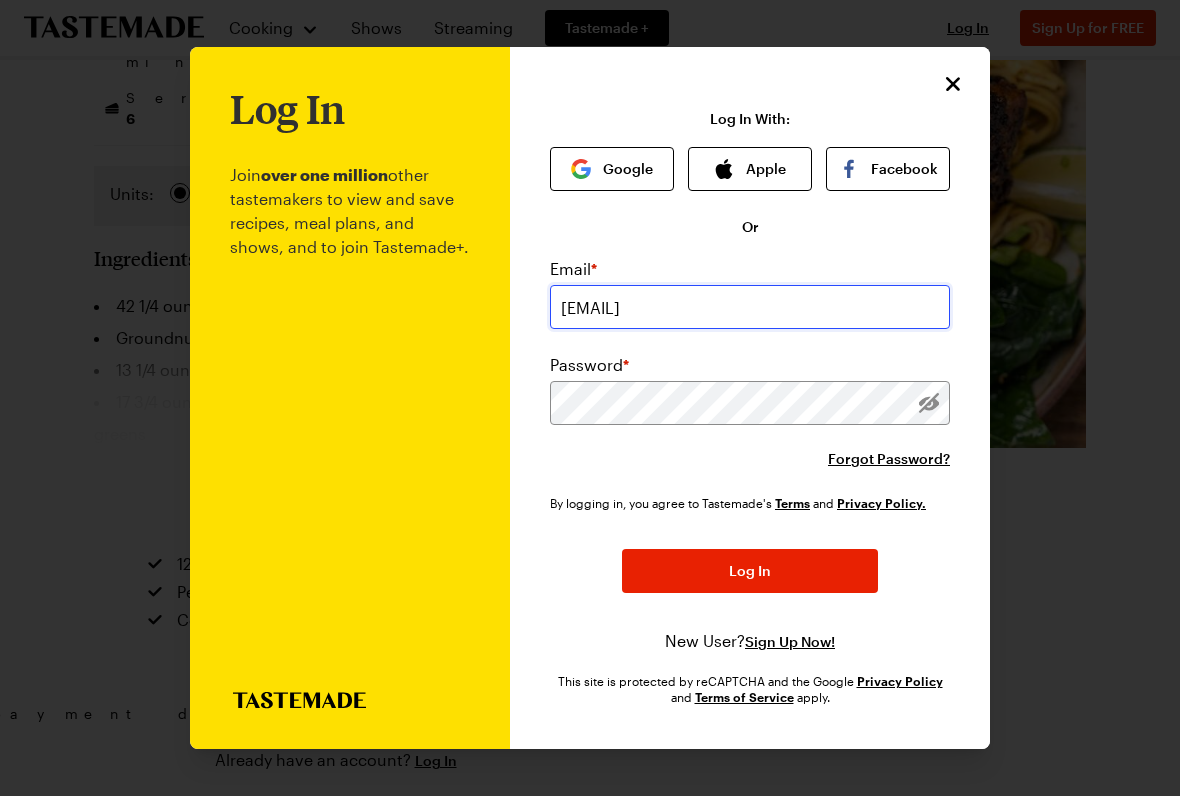type on "[EMAIL]" 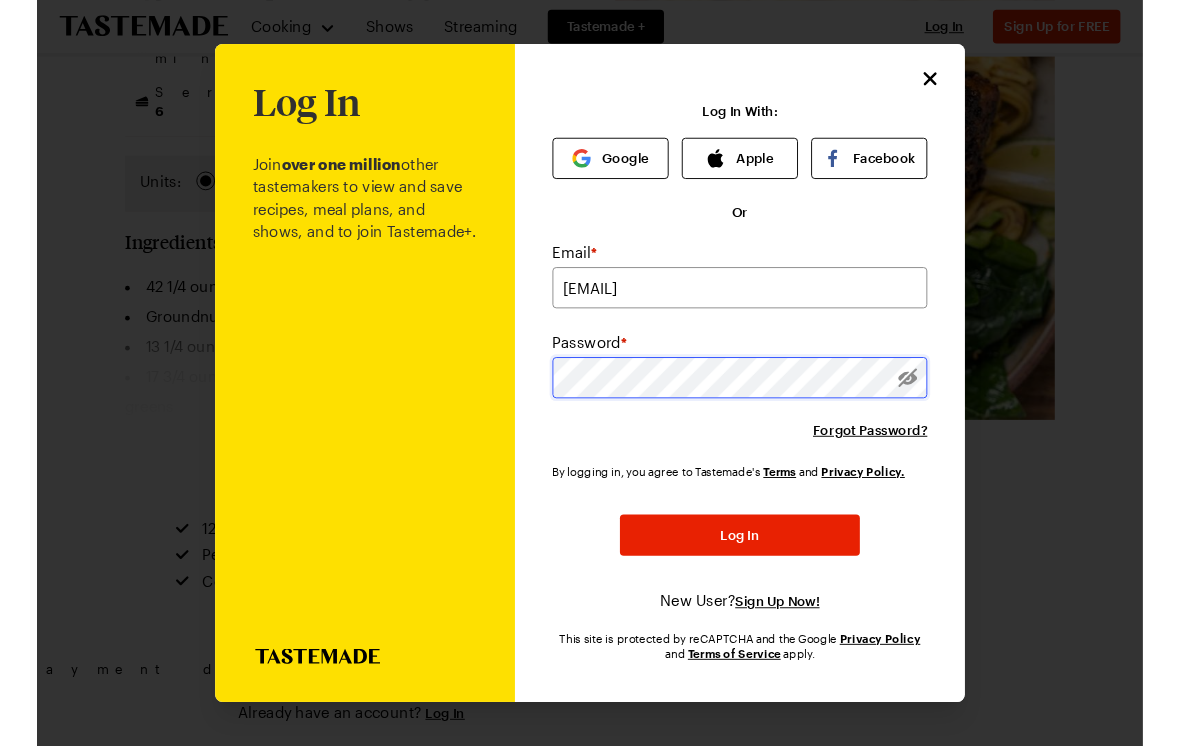 scroll, scrollTop: 614, scrollLeft: 0, axis: vertical 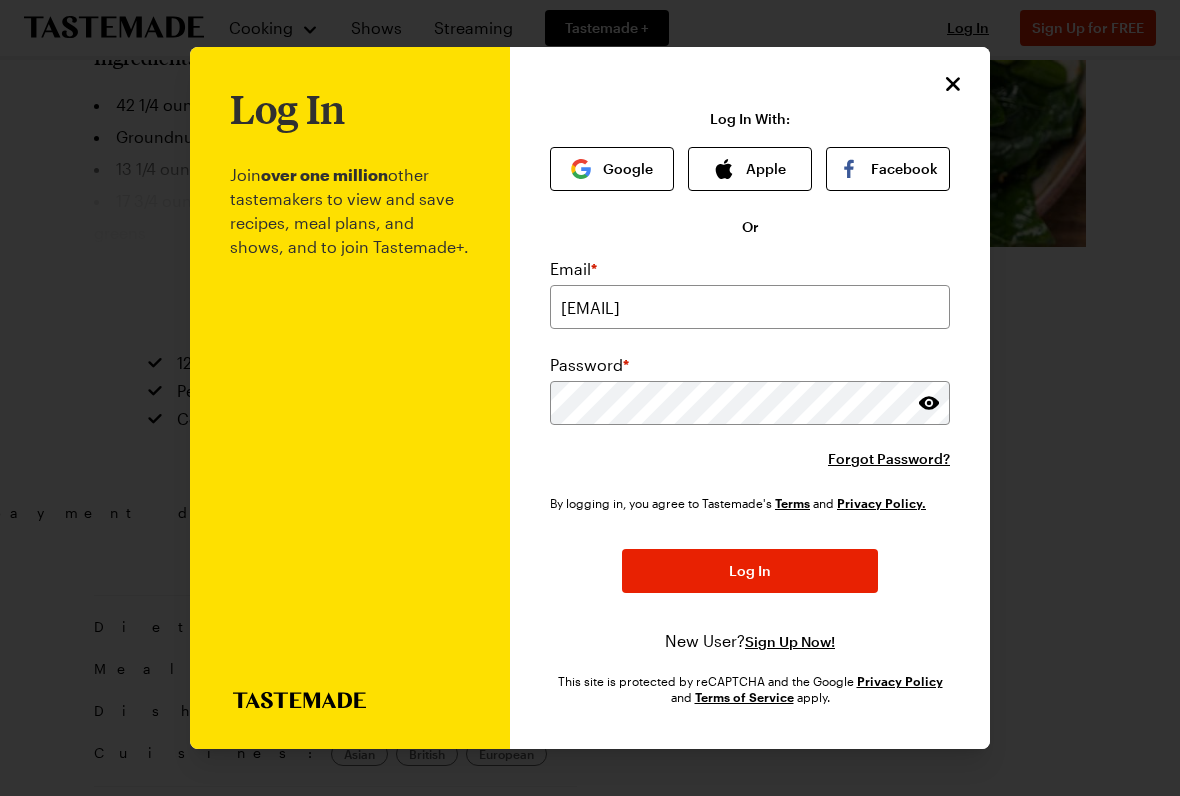click on "Log In" at bounding box center (750, 571) 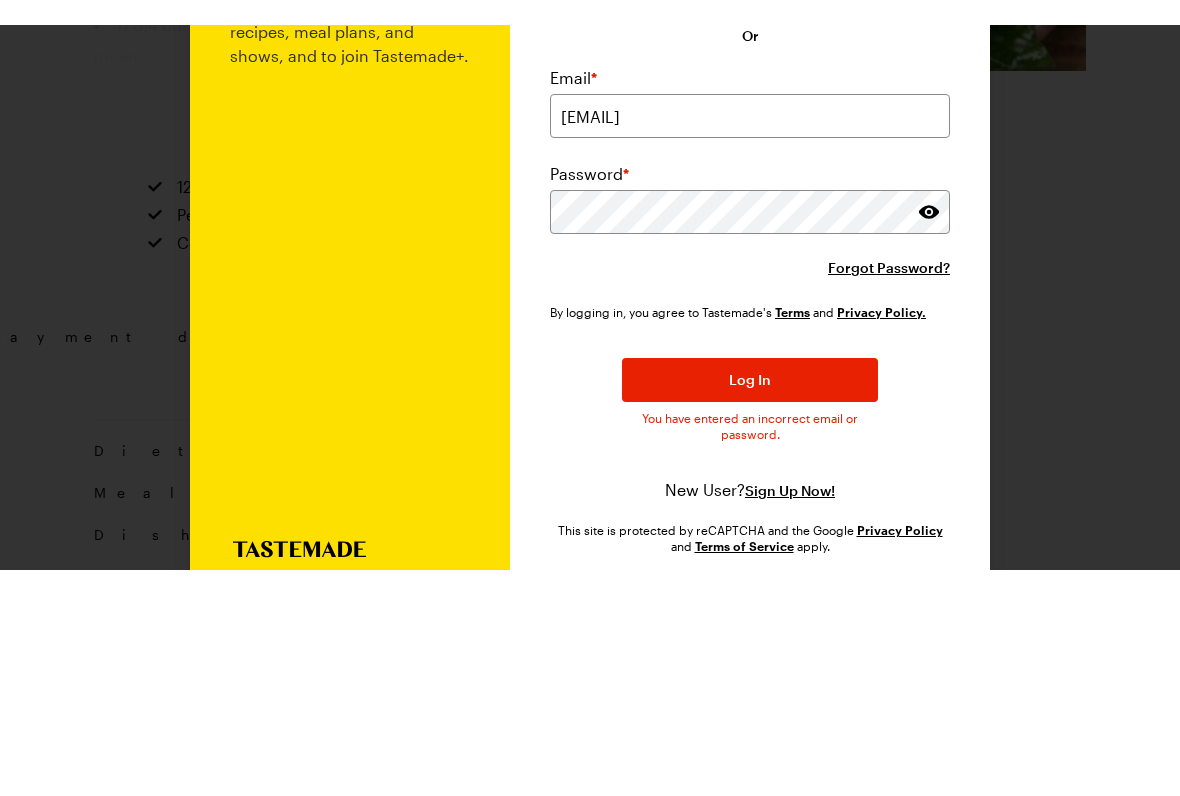 scroll, scrollTop: 1017, scrollLeft: 0, axis: vertical 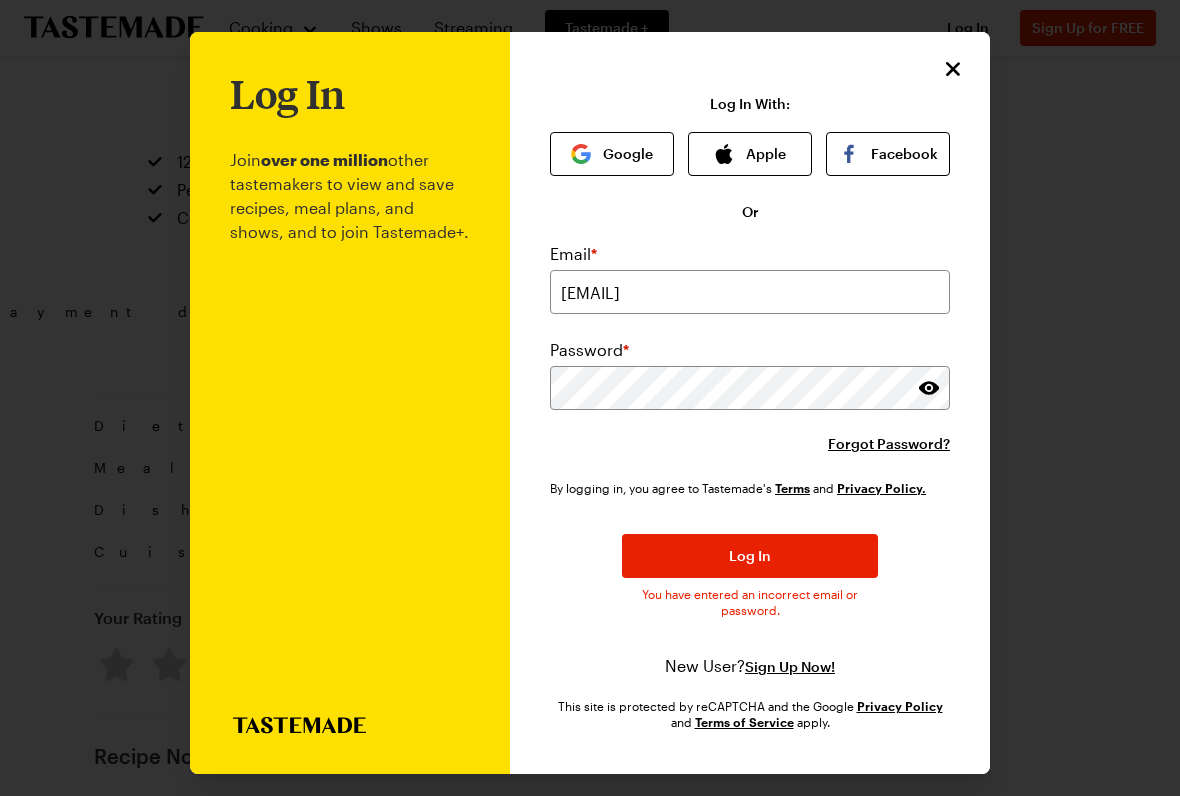 click on "Log In" at bounding box center [750, 556] 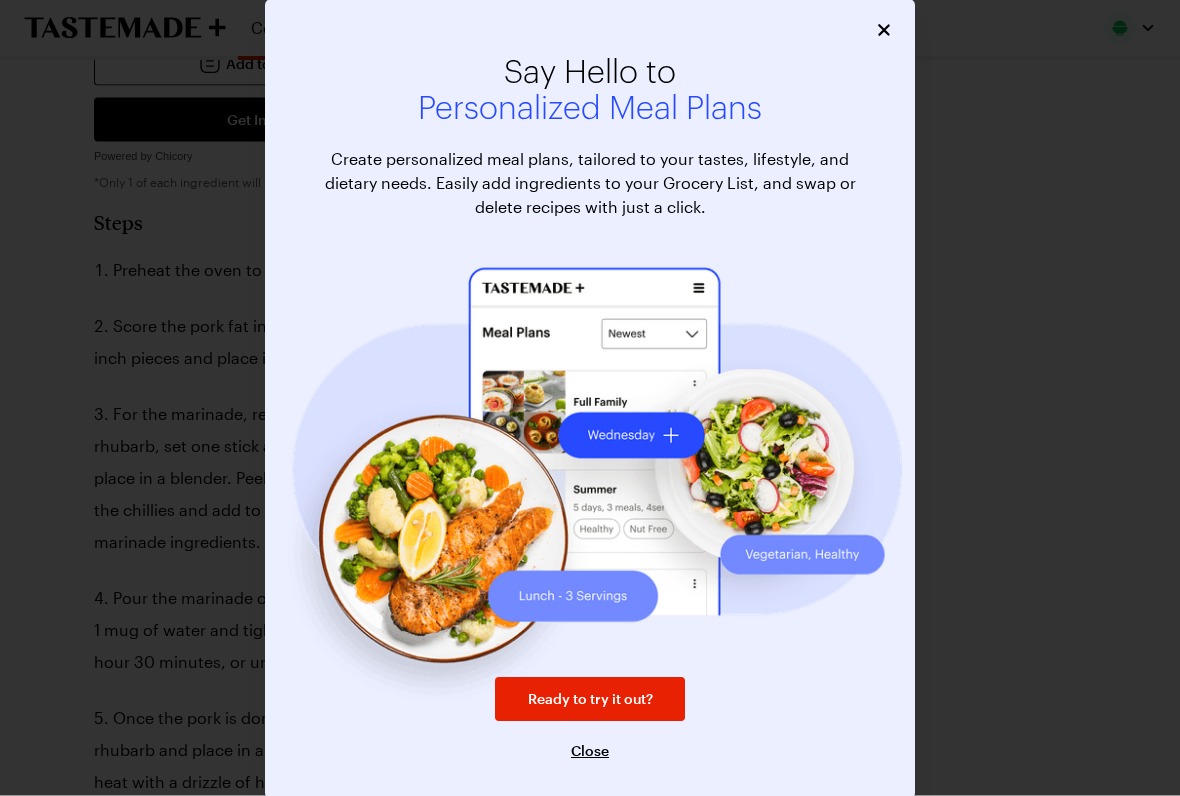 scroll, scrollTop: 1477, scrollLeft: 0, axis: vertical 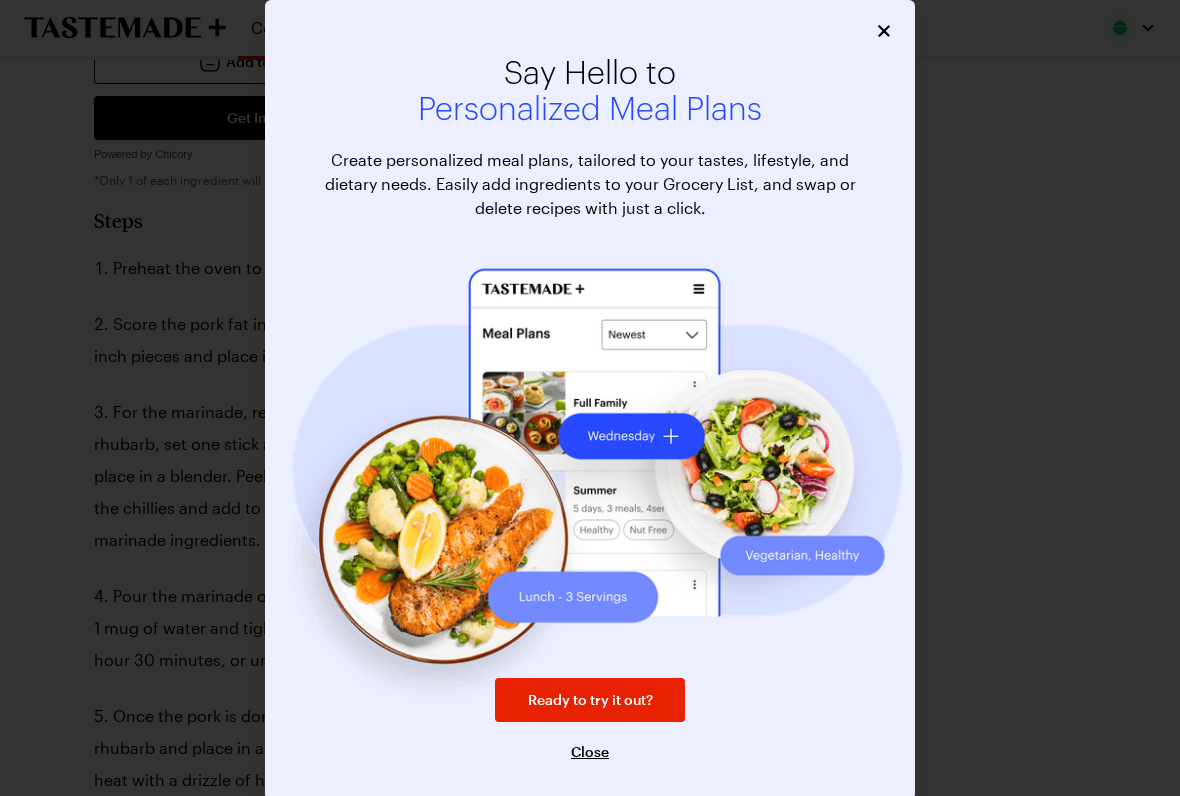click 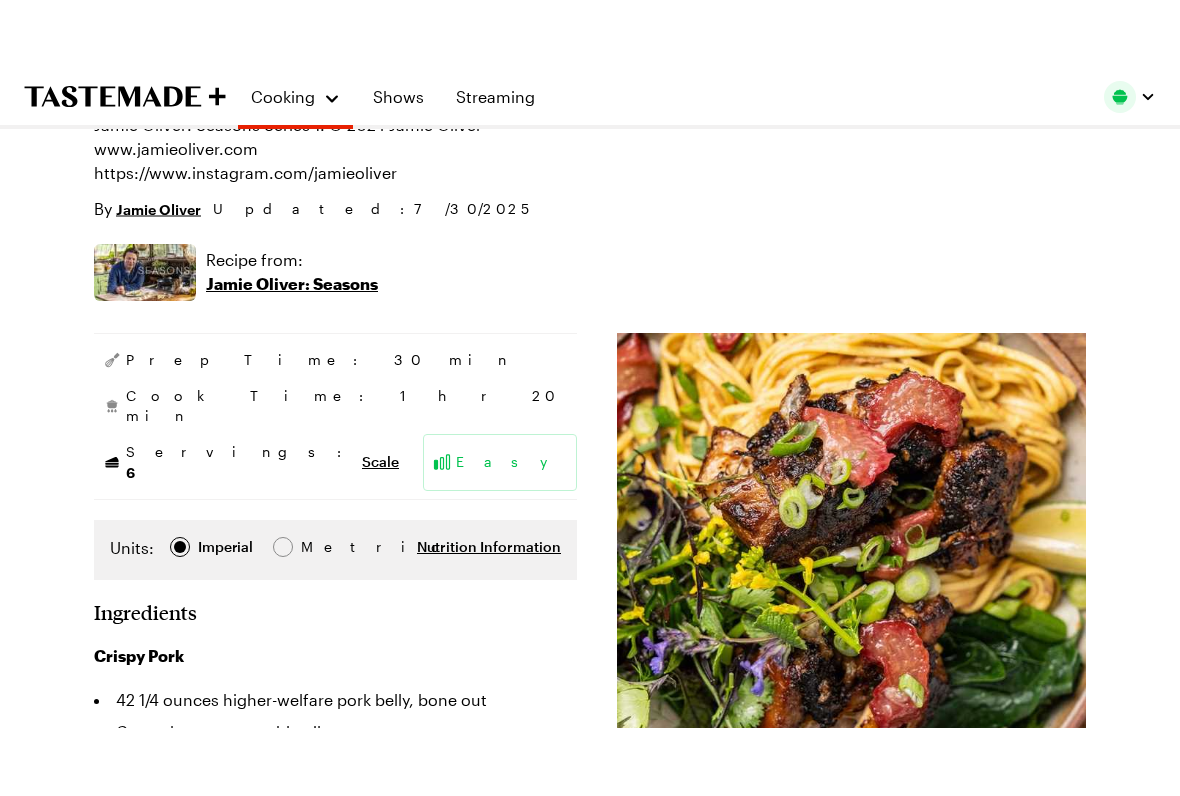 scroll, scrollTop: 0, scrollLeft: 0, axis: both 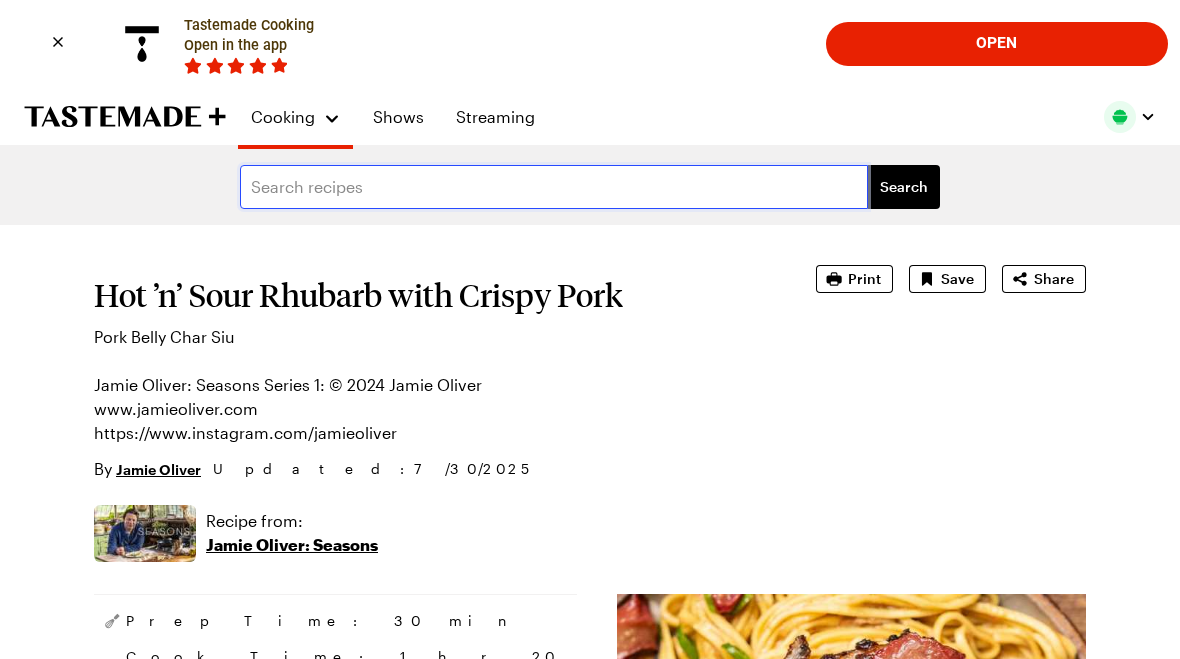 click at bounding box center (554, 187) 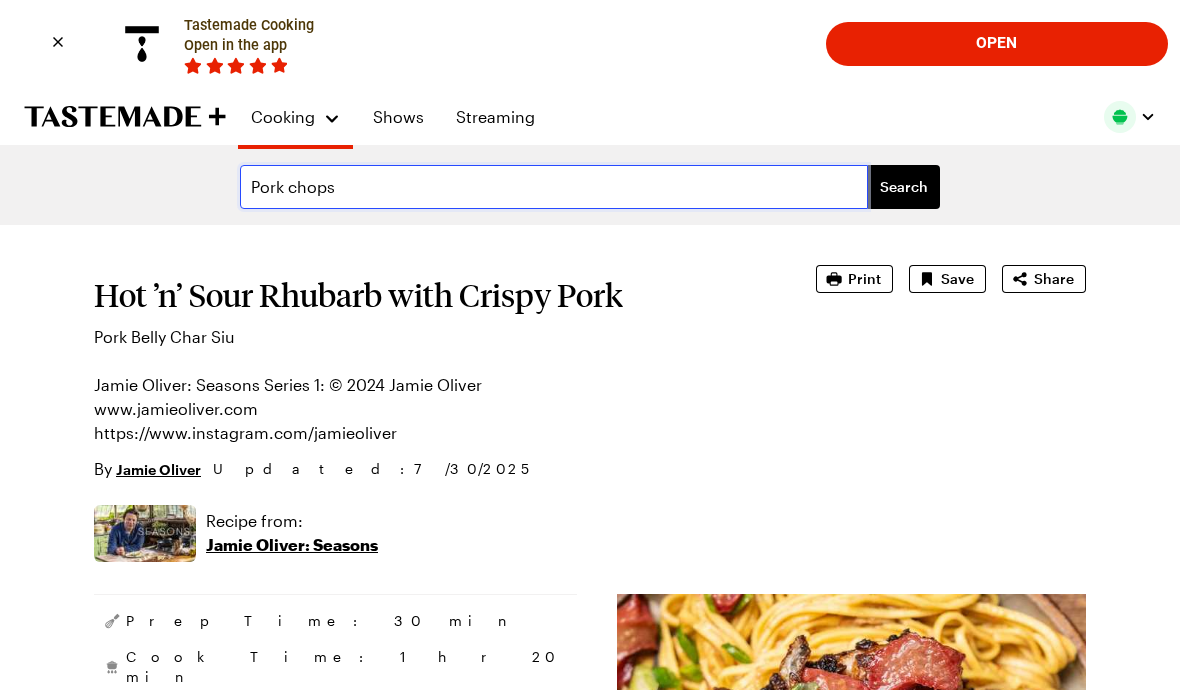 type on "Pork chops" 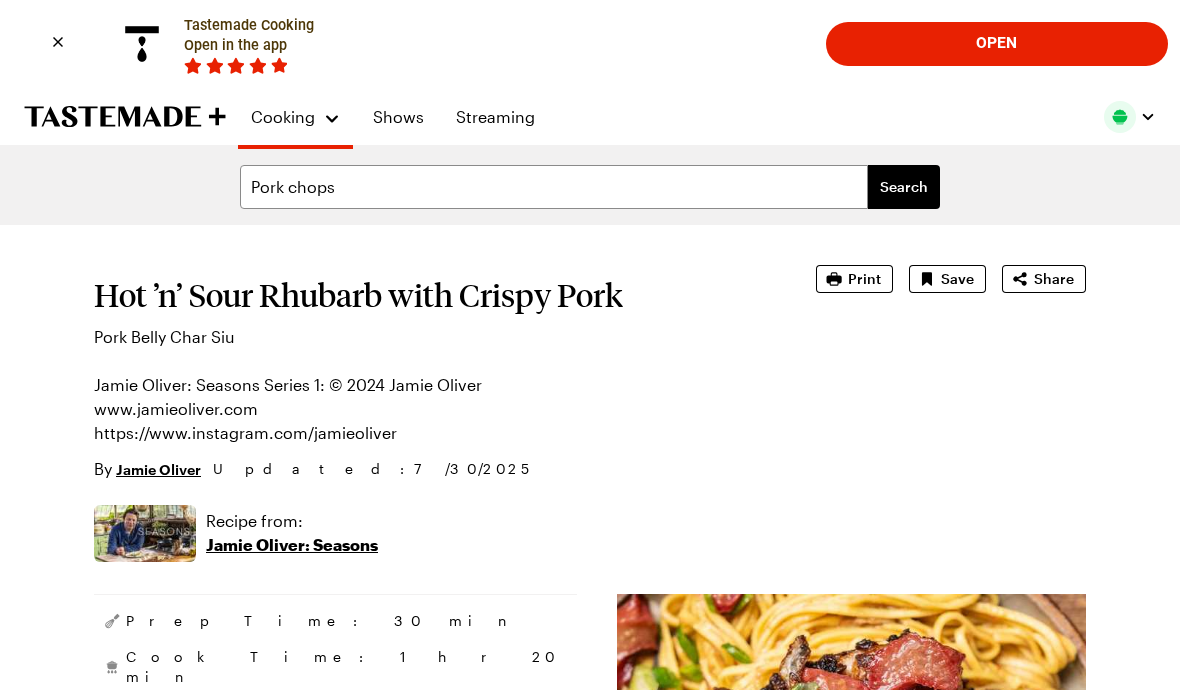 click on "Search" at bounding box center (904, 187) 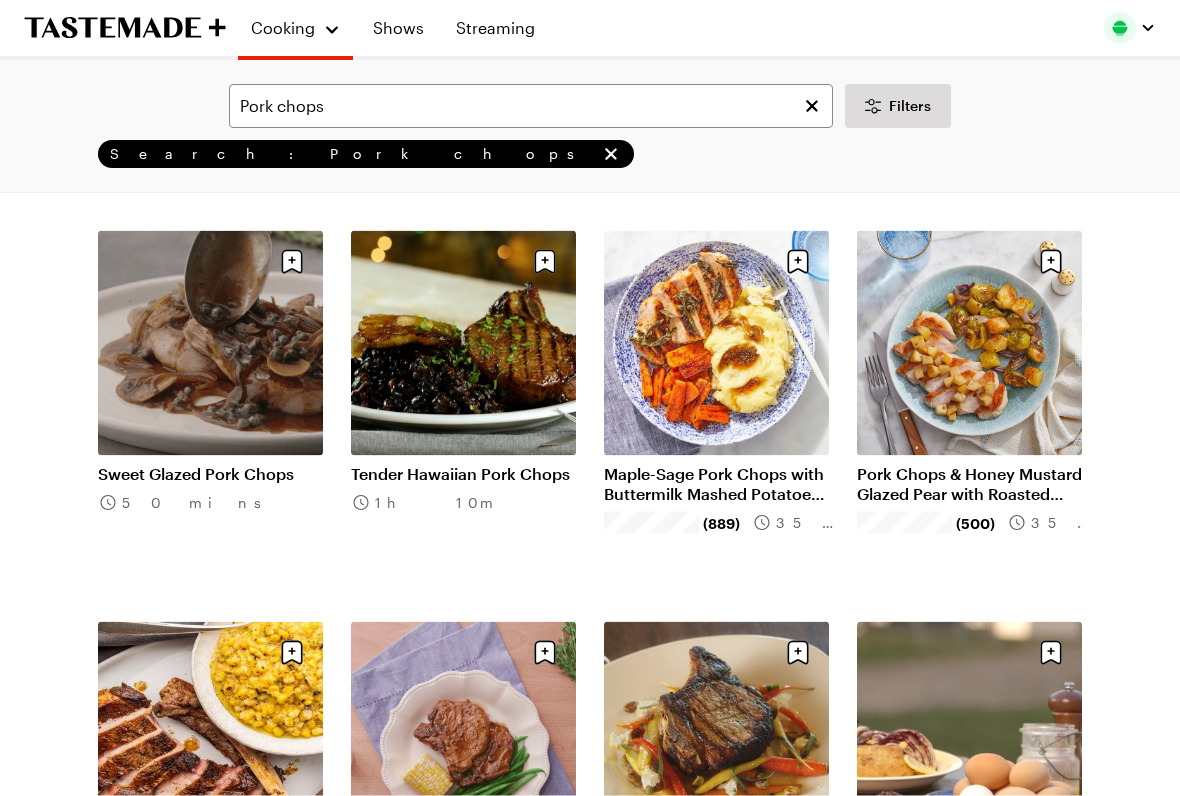 scroll, scrollTop: 1757, scrollLeft: 0, axis: vertical 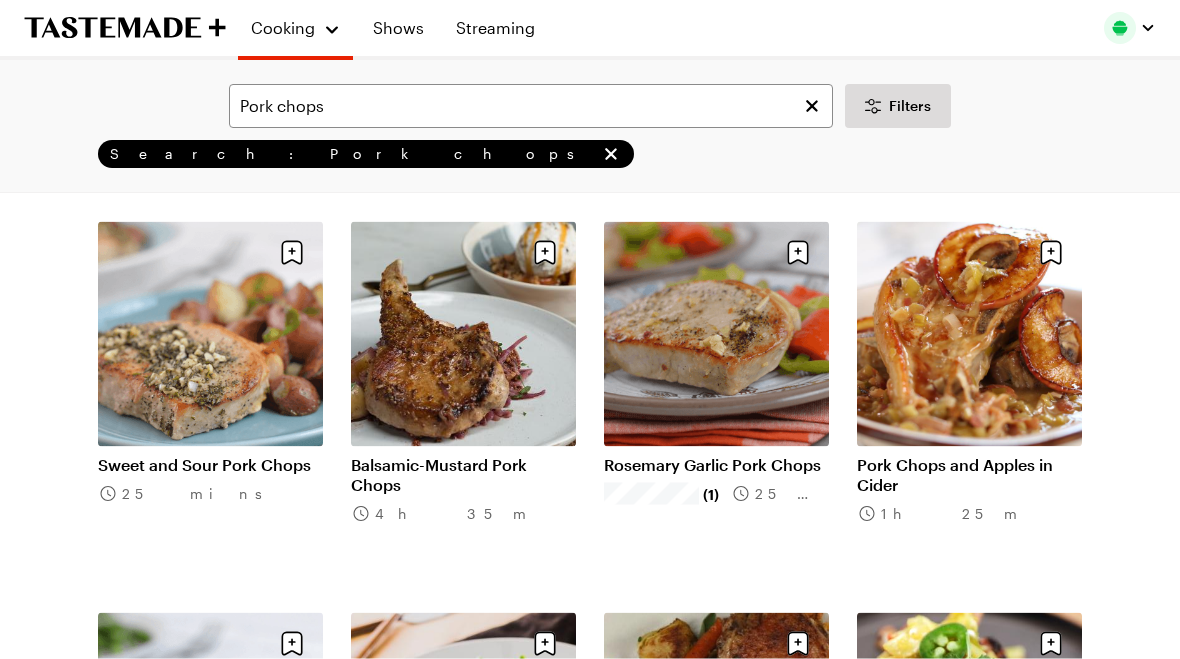 click on "Balsamic-Mustard Pork Chops" at bounding box center [463, 475] 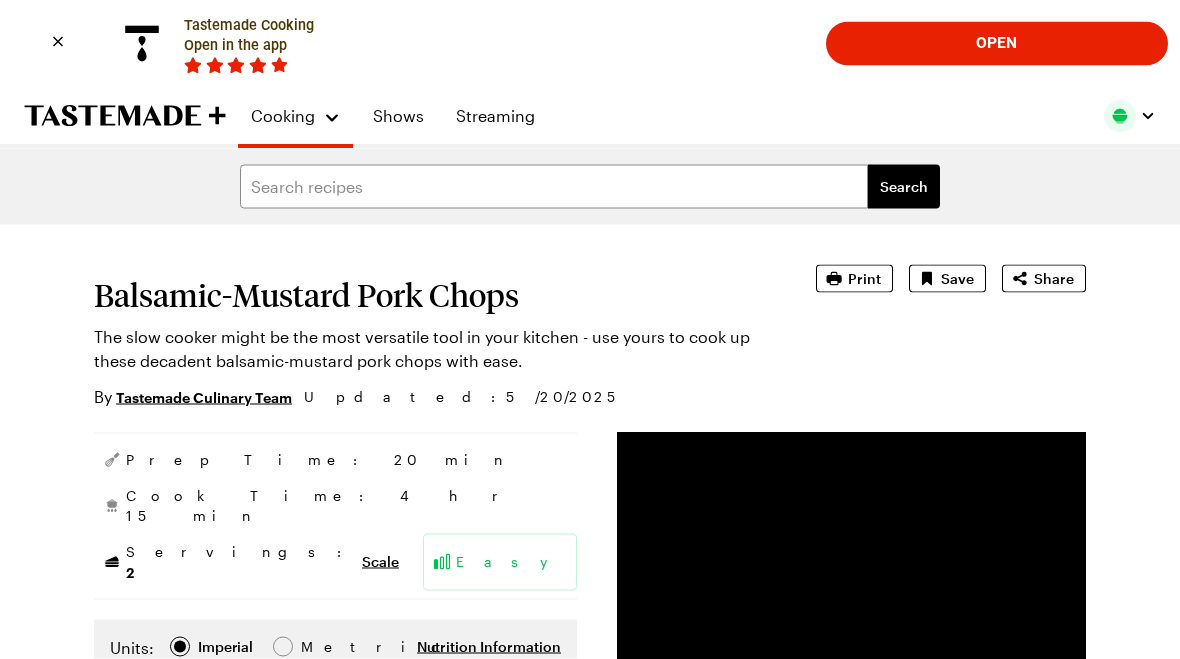scroll, scrollTop: 0, scrollLeft: 0, axis: both 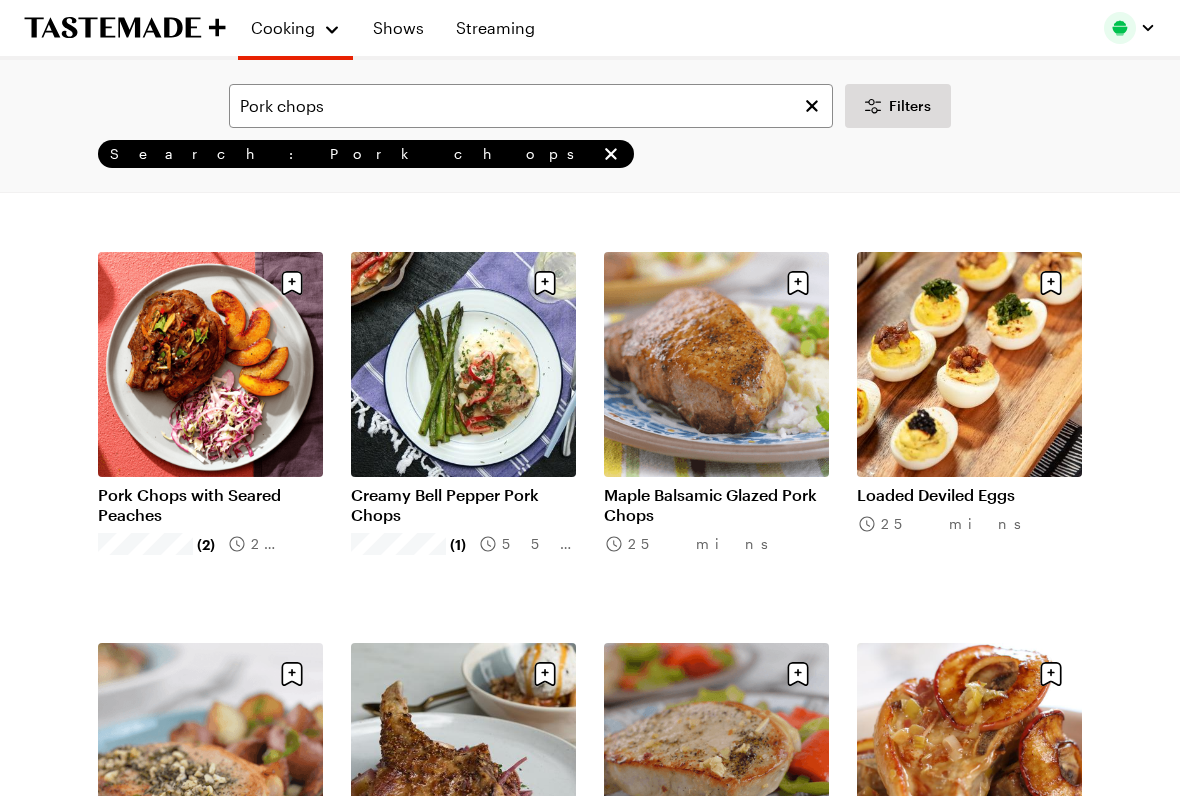 click on "Creamy Bell Pepper Pork Chops" at bounding box center [463, 505] 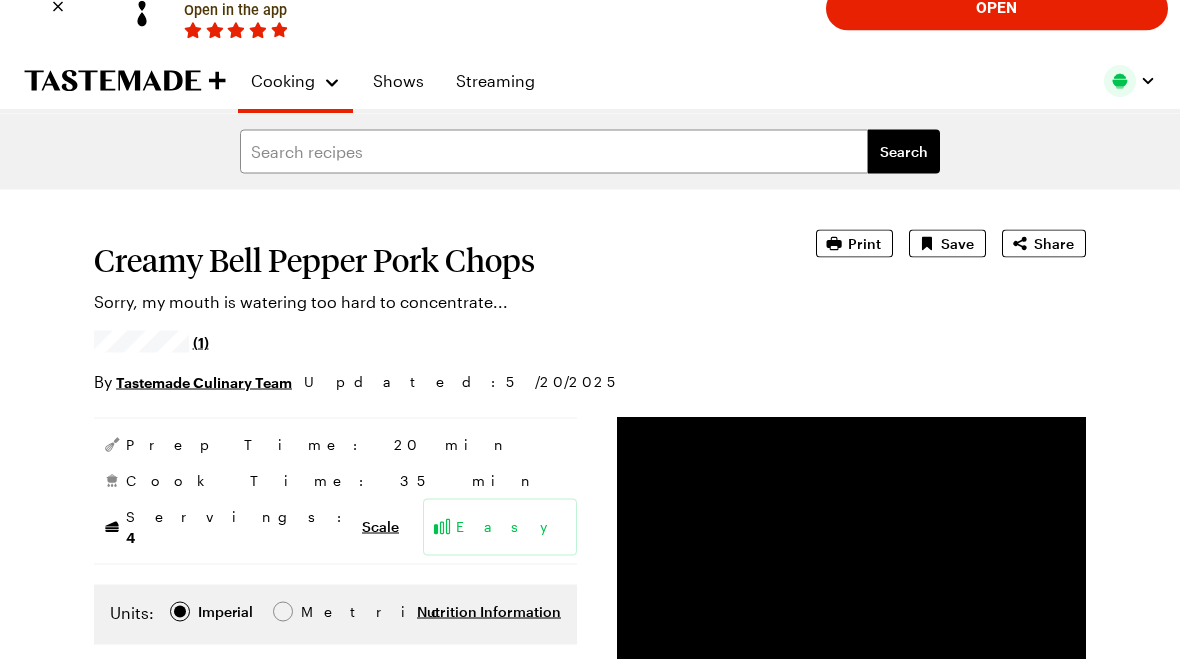 scroll, scrollTop: 0, scrollLeft: 0, axis: both 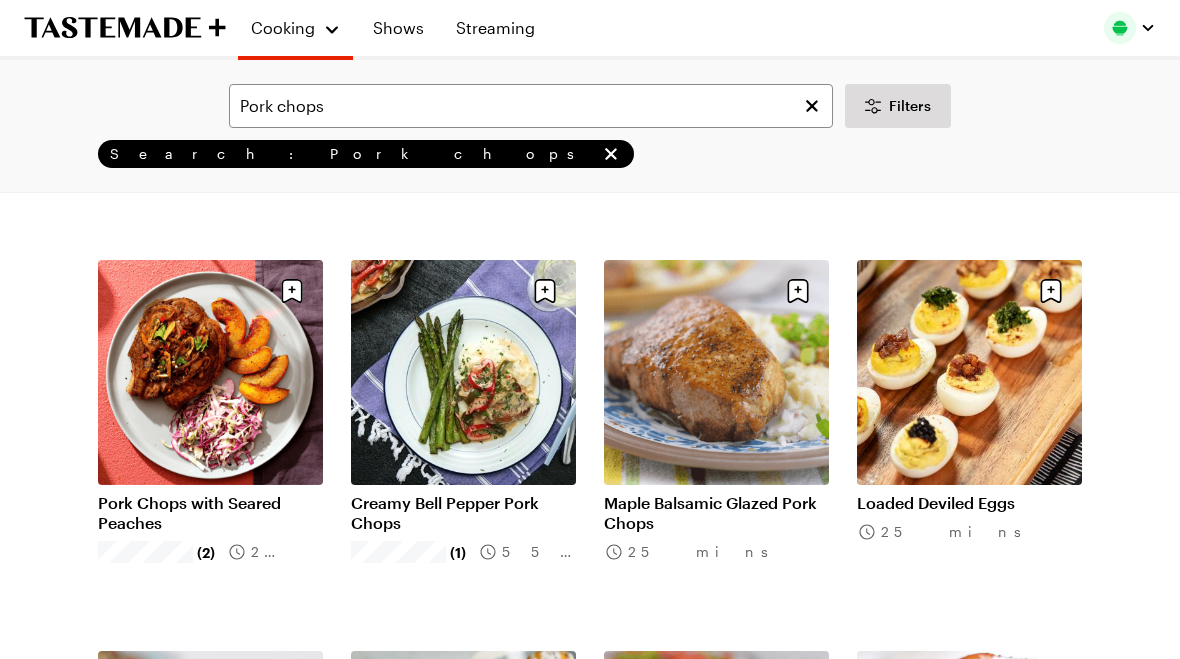 click on "Maple Balsamic Glazed Pork Chops" at bounding box center [716, 513] 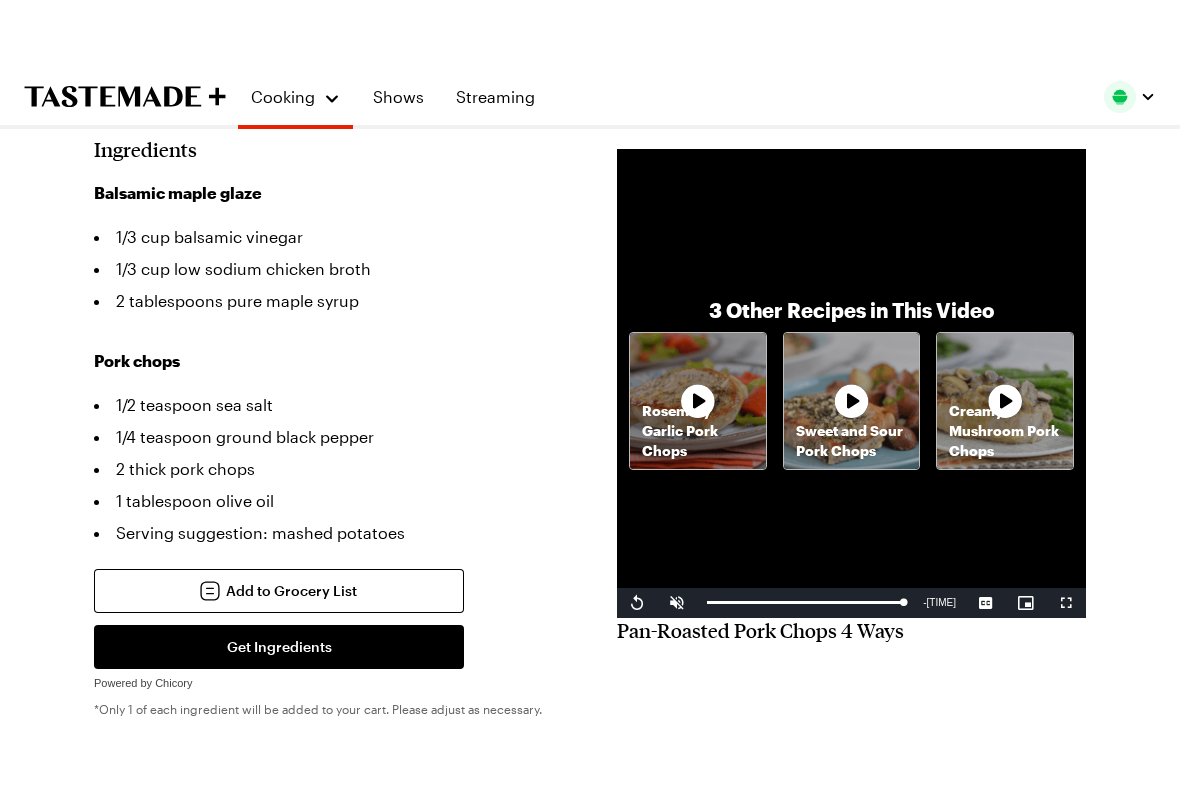 scroll, scrollTop: 605, scrollLeft: 0, axis: vertical 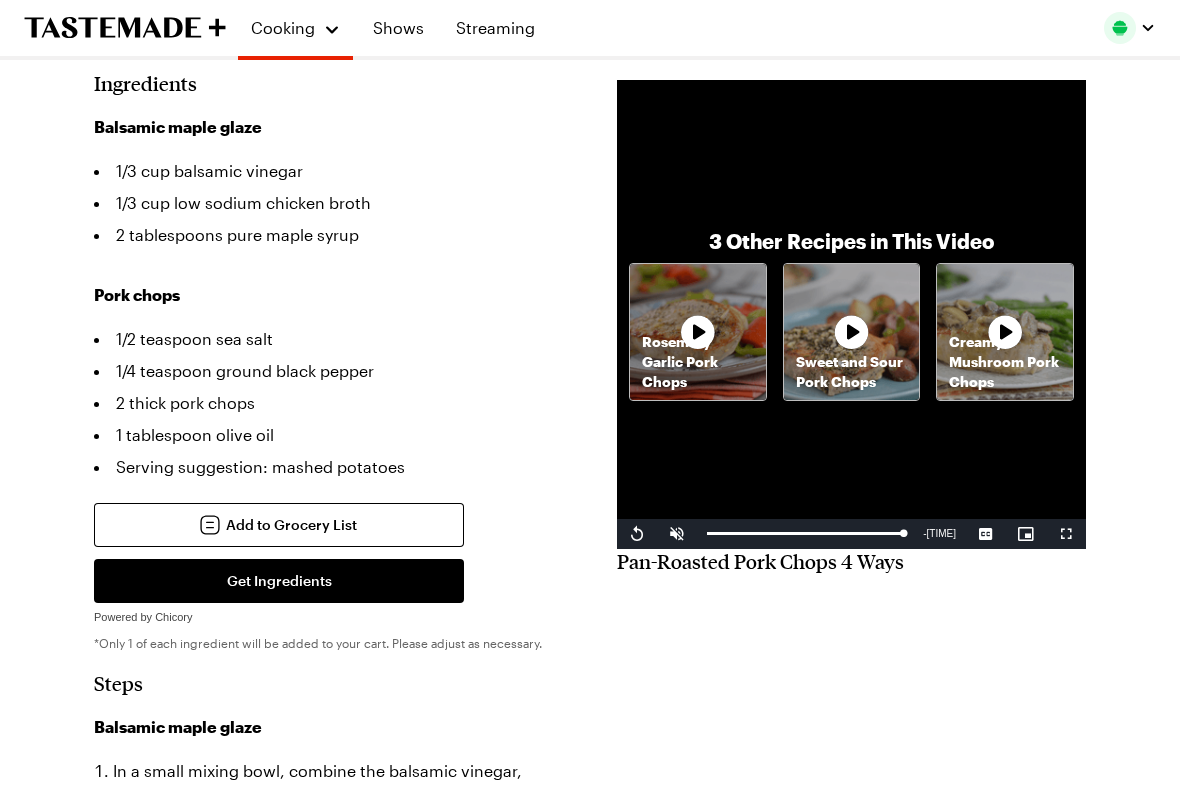 click on "Search Maple Balsamic Glazed Pork Chops Maple and balsamic make up the glaze for these juicy pork chops. By Tastemade Culinary Team Updated :  5/20/2025 Print Save Share Prep Time: 10 min Cook Time: 15 min Servings:   2 Scale Easy Units: Imperial Imperial Metric Metric Nutrition Information Ingredients Balsamic maple glaze 1/3 cup balsamic vinegar 1/3 cup low sodium chicken broth 2 tablespoons pure maple syrup Pork chops 1/2 teaspoon sea salt 1/4 teaspoon ground black pepper 2 thick pork chops 1 tablespoon olive oil Serving suggestion: mashed potatoes Add to Grocery List Get Ingredients
Powered by Chicory
*Only 1 of each ingredient will be added to your cart. Please adjust as necessary. Steps Balsamic maple glaze In a small mixing bowl, combine the balsamic vinegar, chicken broth, and maple syrup, and whisk well. Pork chops Preheat oven to 400°F. Season the pork chops on both sides with the sea salt and ground black pepper. Serve with mashed potatoes, if desired." at bounding box center [590, 1171] 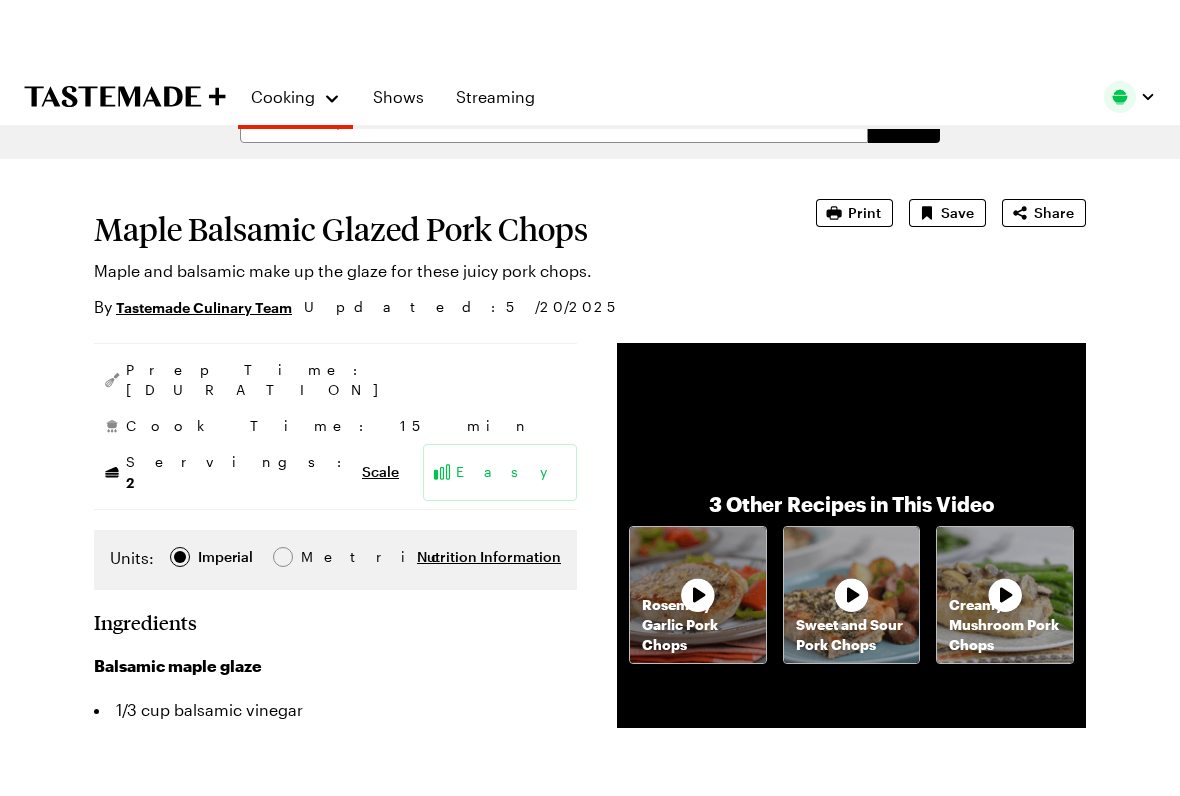 scroll, scrollTop: 0, scrollLeft: 0, axis: both 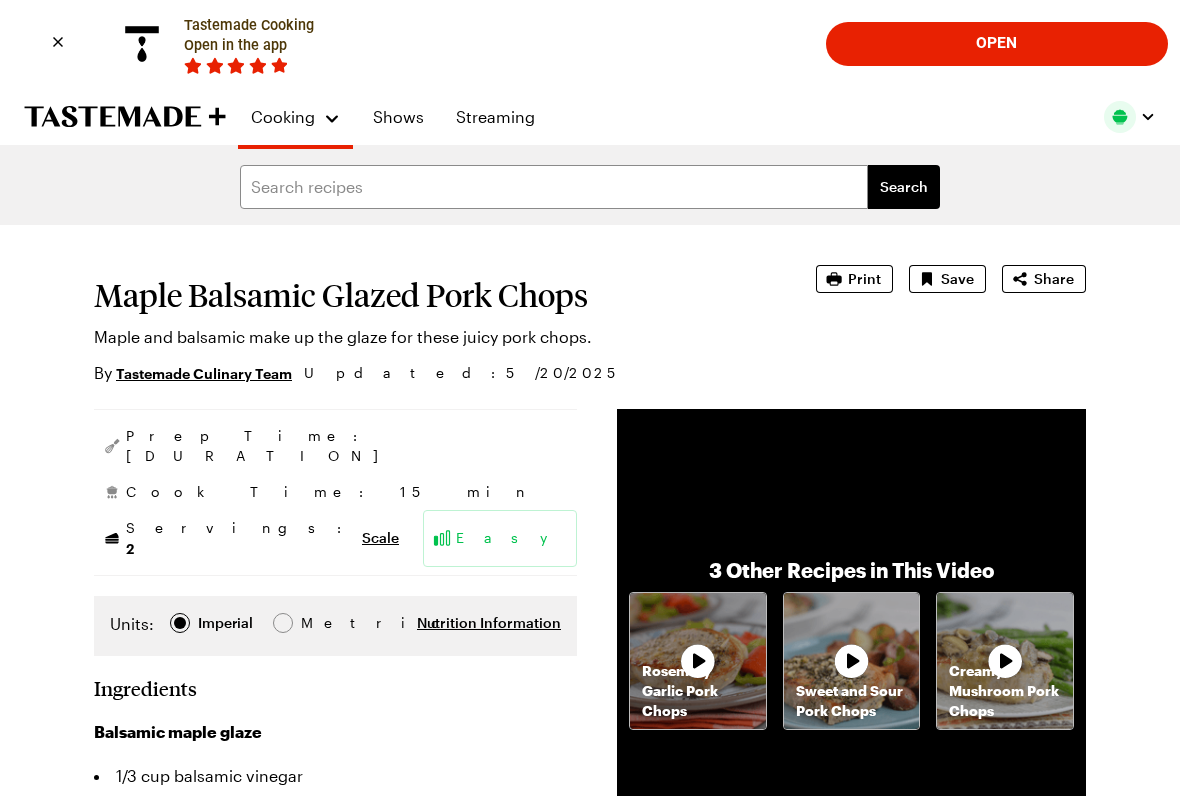 click on "Prep Time: [DURATION]" at bounding box center (335, 446) 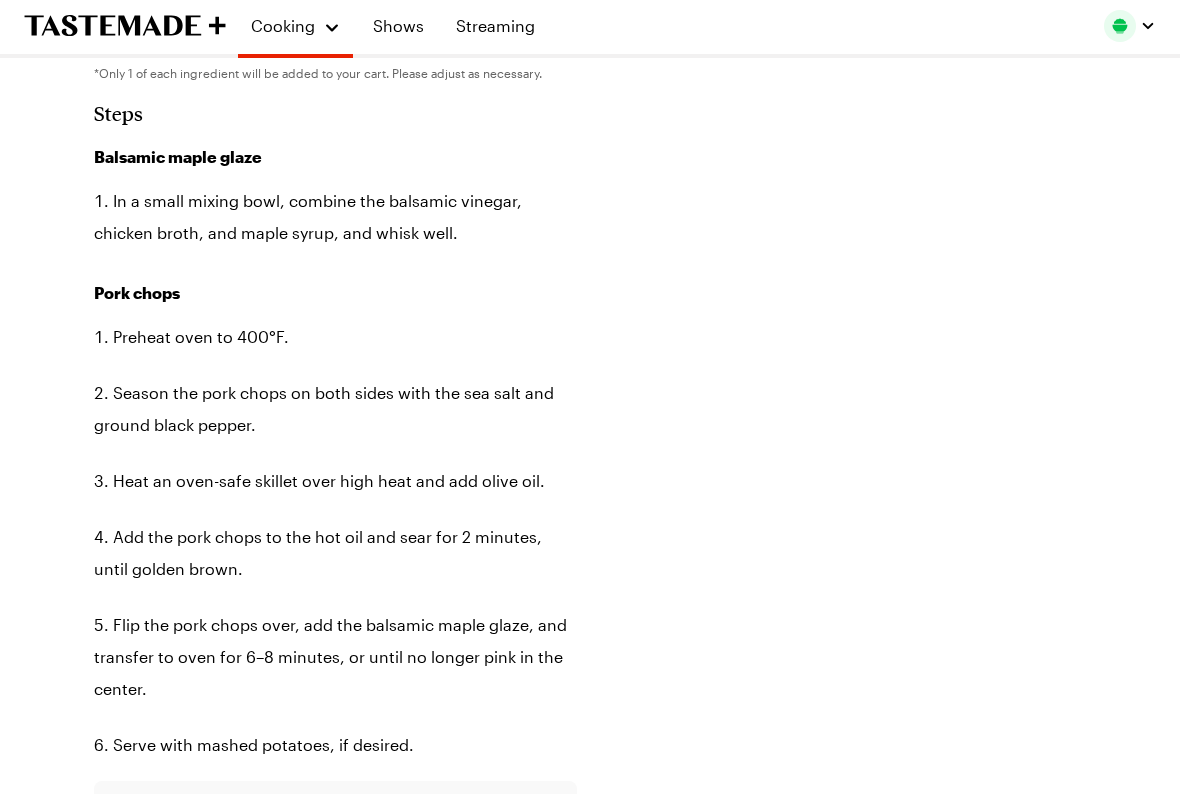 scroll, scrollTop: 1175, scrollLeft: 0, axis: vertical 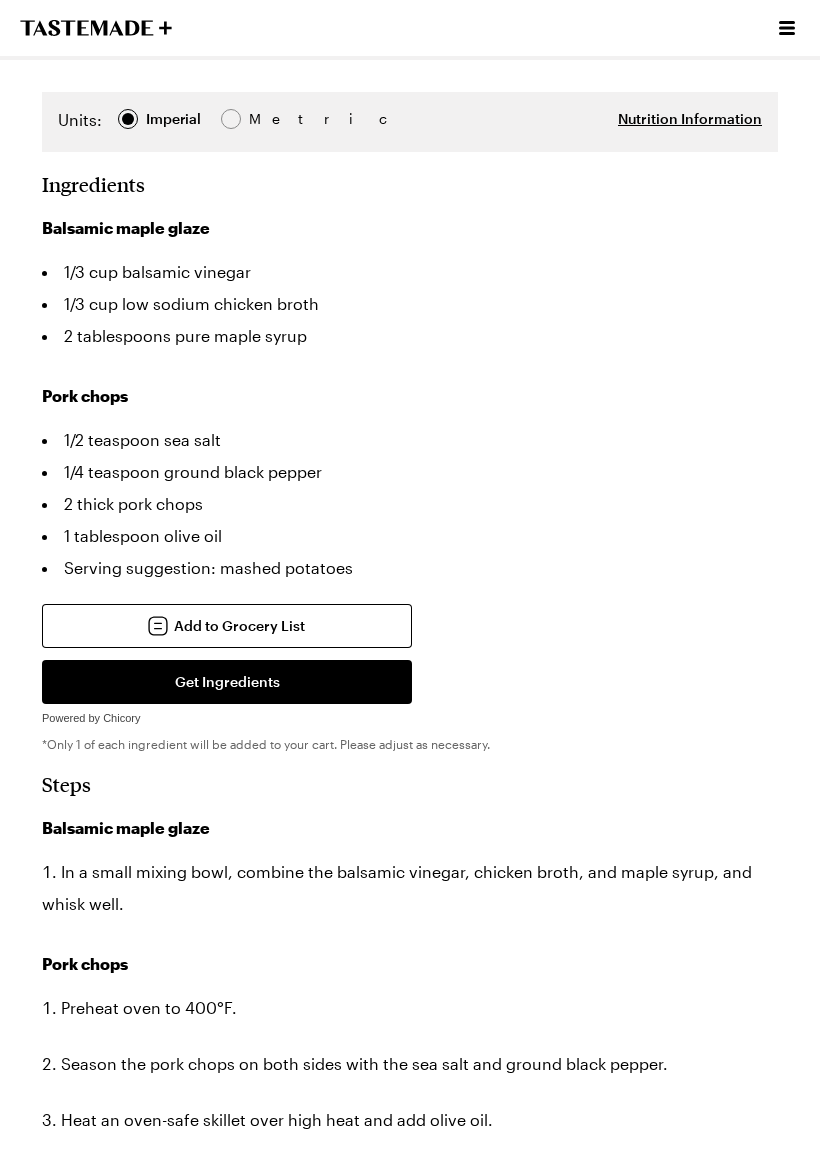click on "Preheat oven to 400°F. Season the pork chops on both sides with the sea salt and ground black pepper. Heat an oven-safe skillet over high heat and add olive oil. Add the pork chops to the hot oil and sear for 2 minutes, until golden brown. Flip the pork chops over, add the balsamic maple glaze, and transfer to oven for 6–8 minutes, or until no longer pink in the center. Serve with mashed potatoes, if desired." at bounding box center [410, 1164] 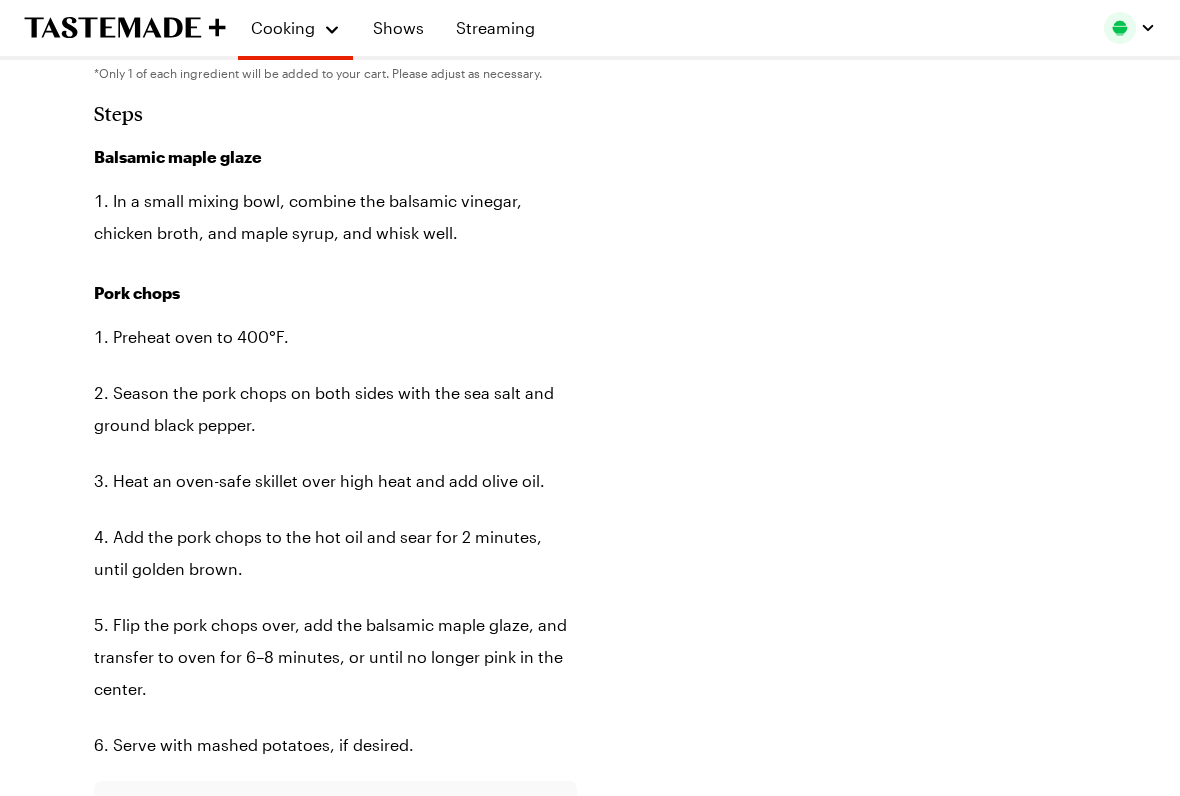 click on "Search Maple Balsamic Glazed Pork Chops Maple and balsamic make up the glaze for these juicy pork chops. By Tastemade Culinary Team Updated :  5/20/2025 Print Save Share Prep Time: 10 min Cook Time: 15 min Servings:   2 Scale Easy Units: Imperial Imperial Metric Metric Nutrition Information Ingredients Balsamic maple glaze 1/3 cup balsamic vinegar 1/3 cup low sodium chicken broth 2 tablespoons pure maple syrup Pork chops 1/2 teaspoon sea salt 1/4 teaspoon ground black pepper 2 thick pork chops 1 tablespoon olive oil Serving suggestion: mashed potatoes Add to Grocery List Get Ingredients
Powered by Chicory
*Only 1 of each ingredient will be added to your cart. Please adjust as necessary. Steps Balsamic maple glaze In a small mixing bowl, combine the balsamic vinegar, chicken broth, and maple syrup, and whisk well. Pork chops Preheat oven to 400°F. Season the pork chops on both sides with the sea salt and ground black pepper. Serve with mashed potatoes, if desired." at bounding box center (590, 601) 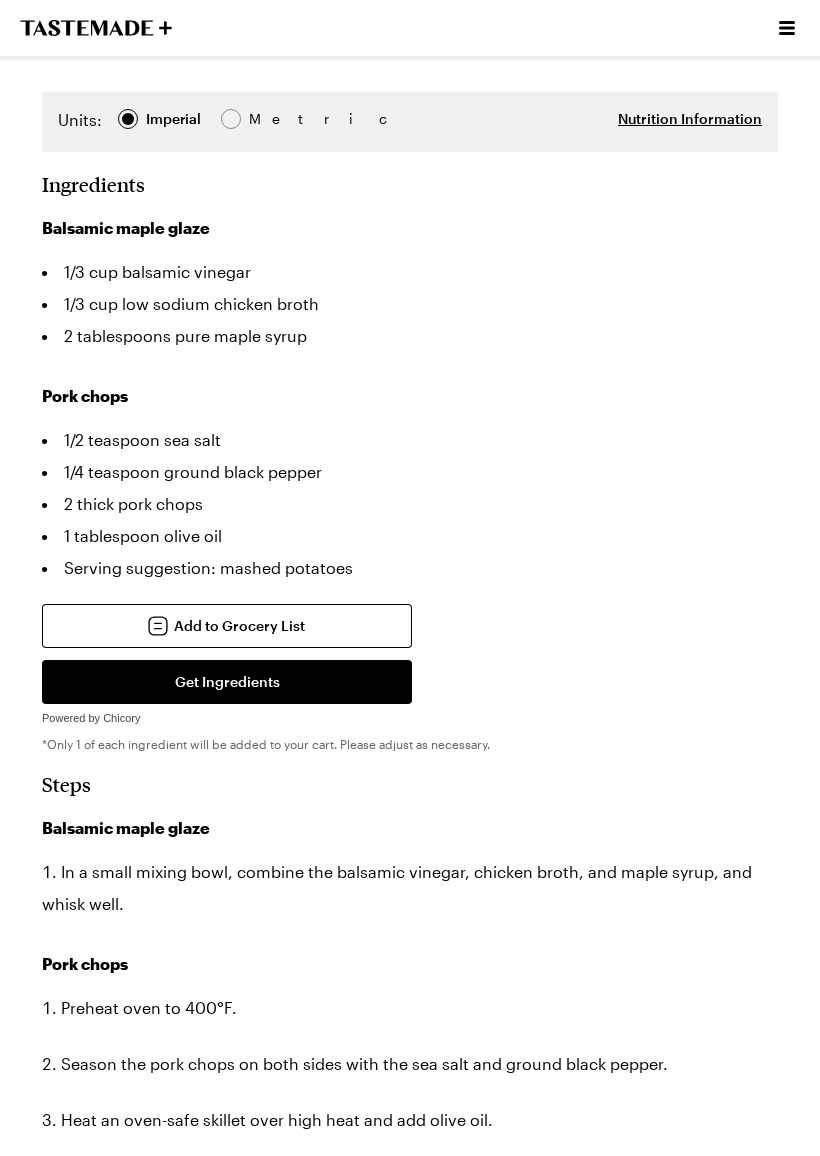 click on "Season the pork chops on both sides with the sea salt and ground black pepper." at bounding box center (410, 1064) 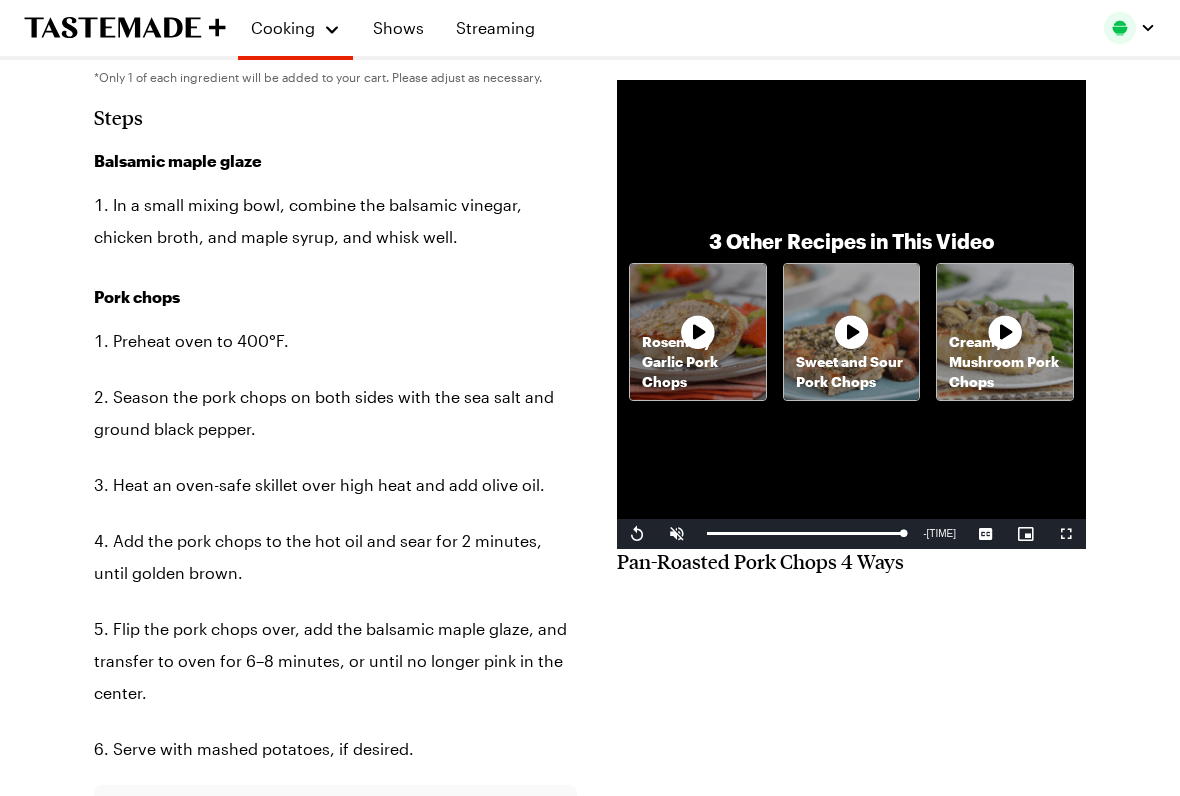 scroll, scrollTop: 1170, scrollLeft: 0, axis: vertical 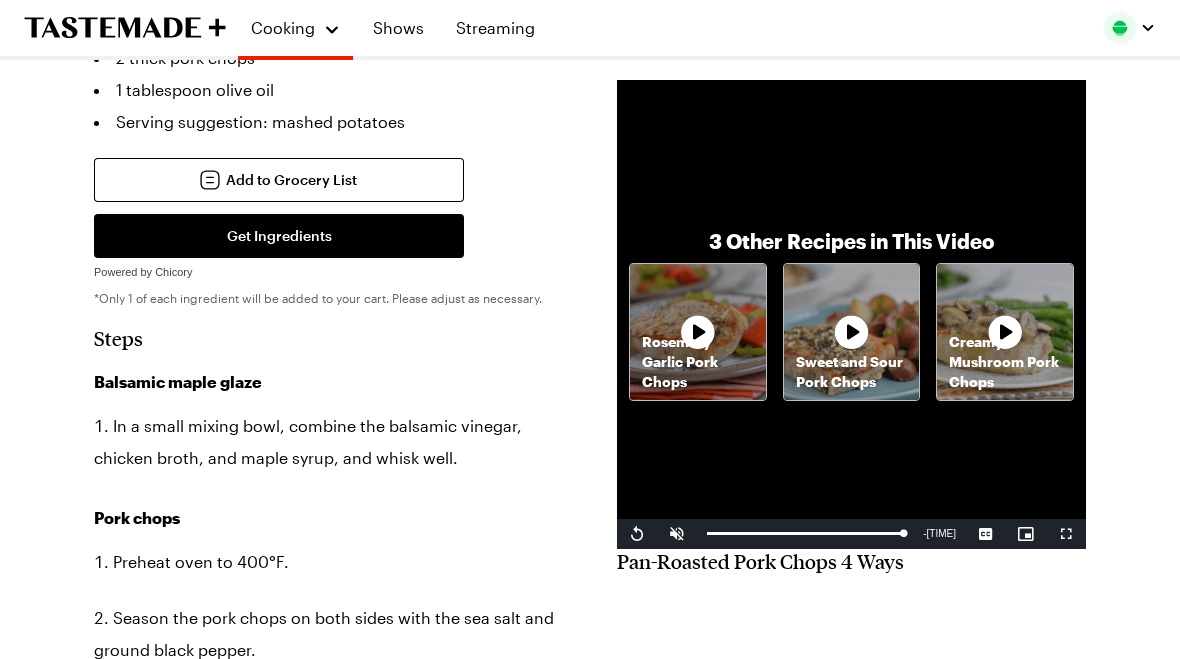 type on "x" 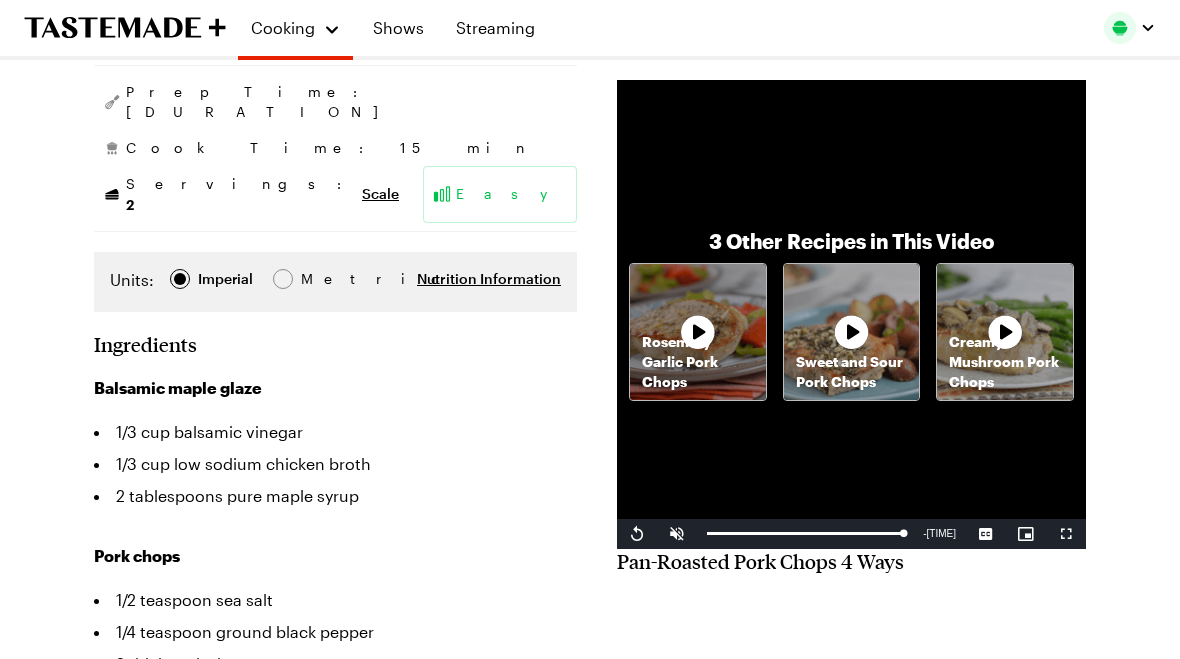 scroll, scrollTop: 343, scrollLeft: 0, axis: vertical 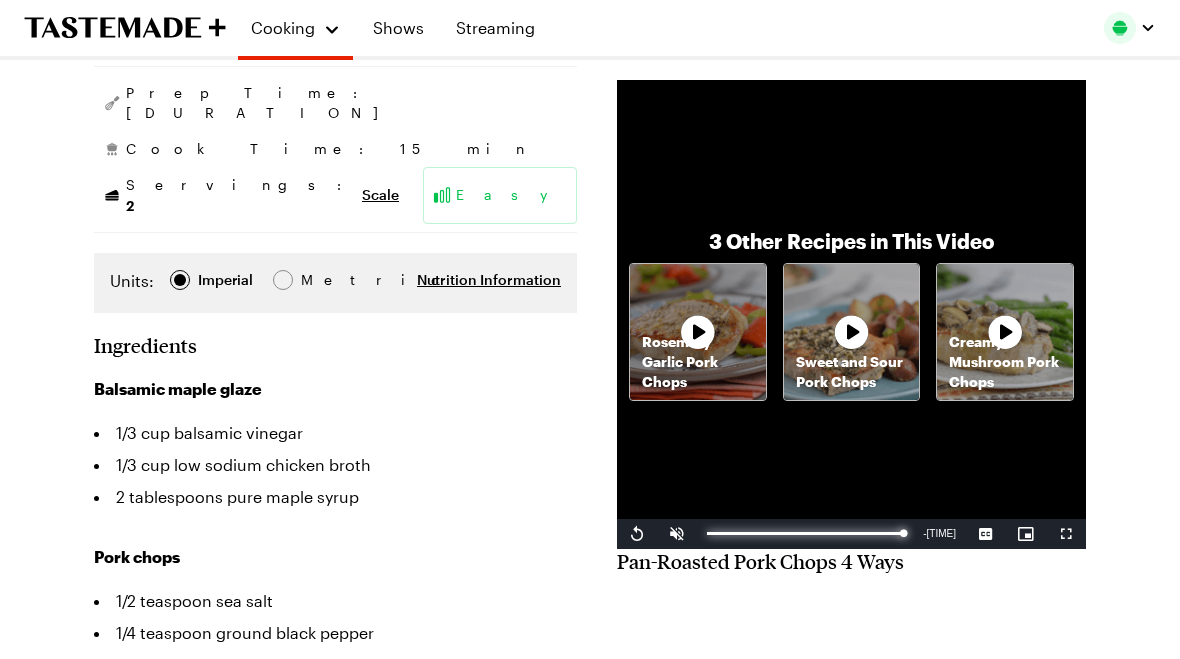click at bounding box center [805, 534] 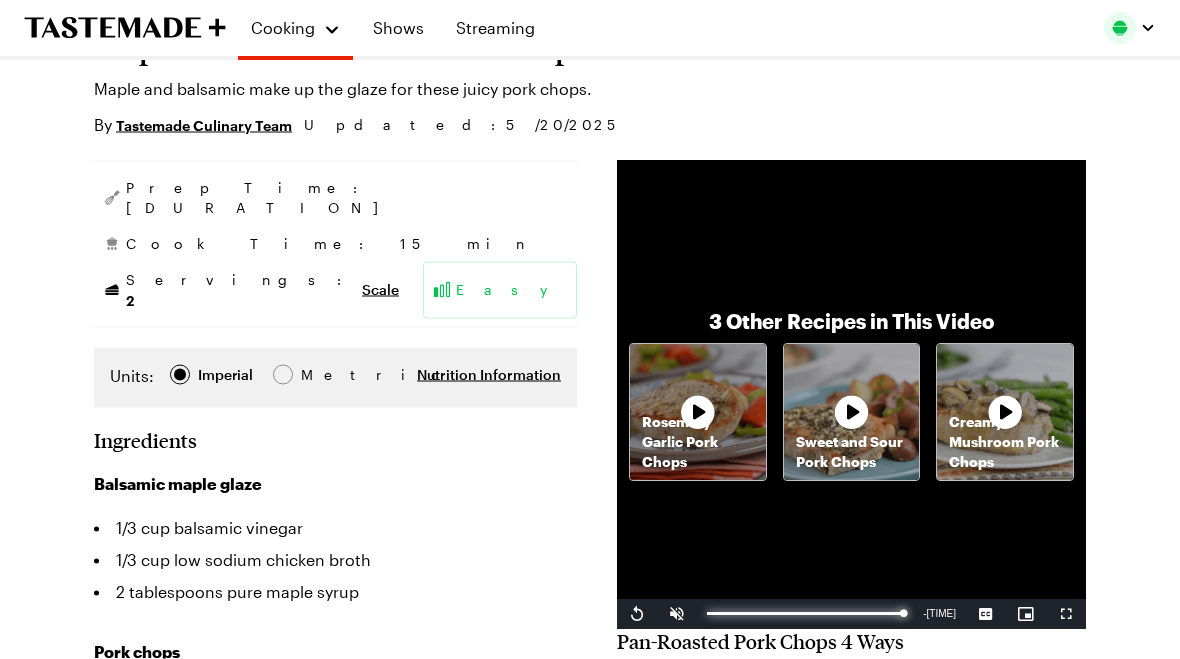 scroll, scrollTop: 0, scrollLeft: 0, axis: both 